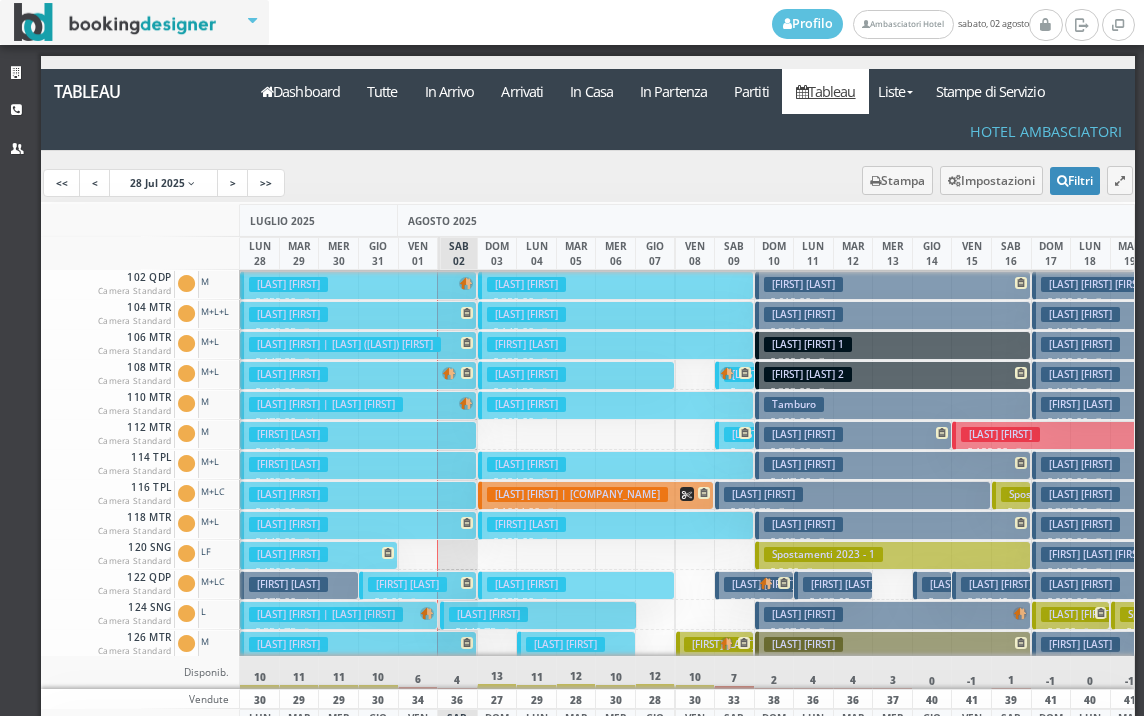 scroll, scrollTop: 0, scrollLeft: 0, axis: both 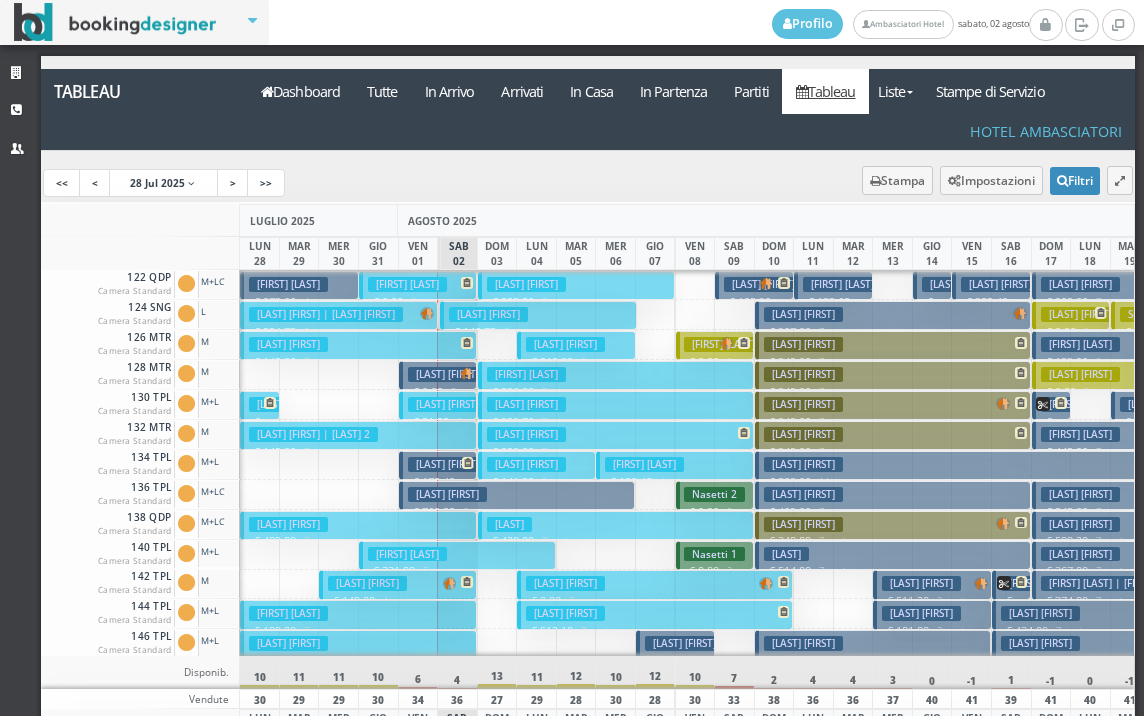 click on "[FIRST] [LAST]" at bounding box center [488, 314] 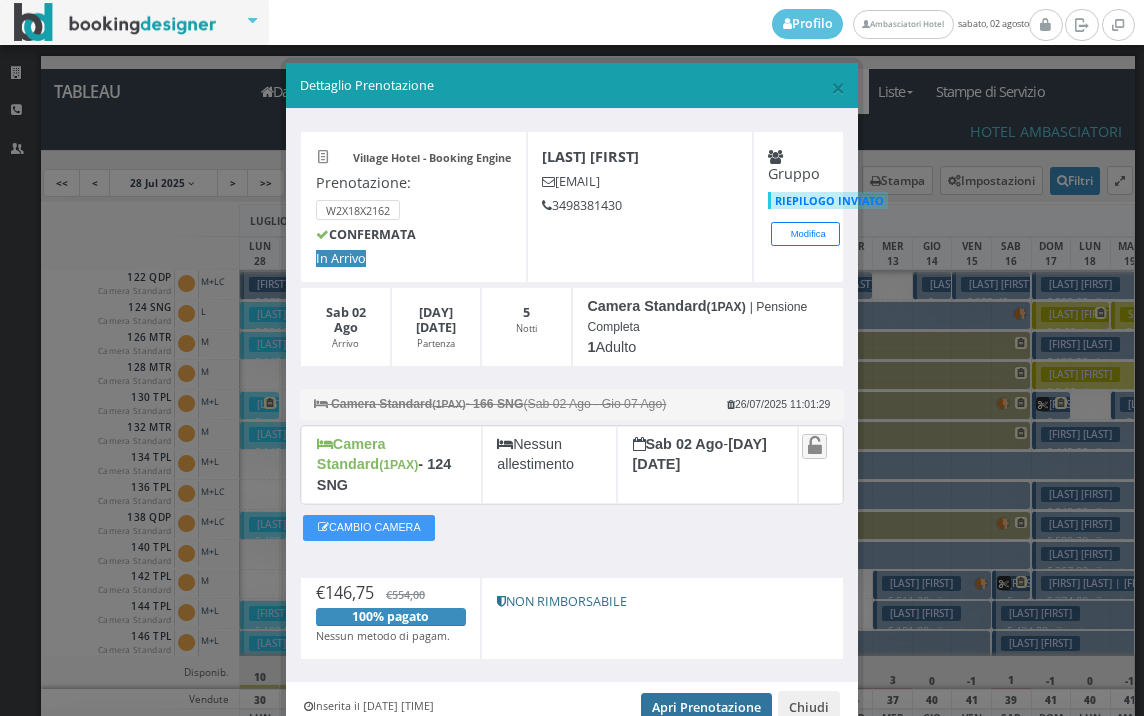 click on "Apri Prenotazione" at bounding box center (706, 708) 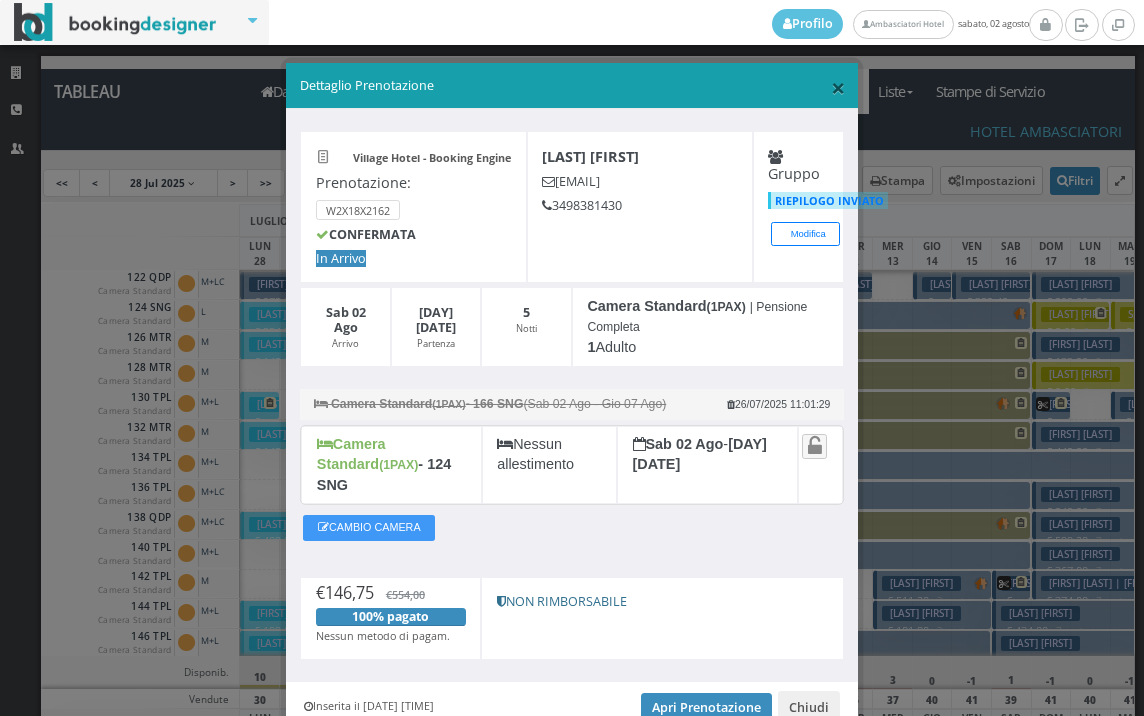 click on "×" at bounding box center (838, 87) 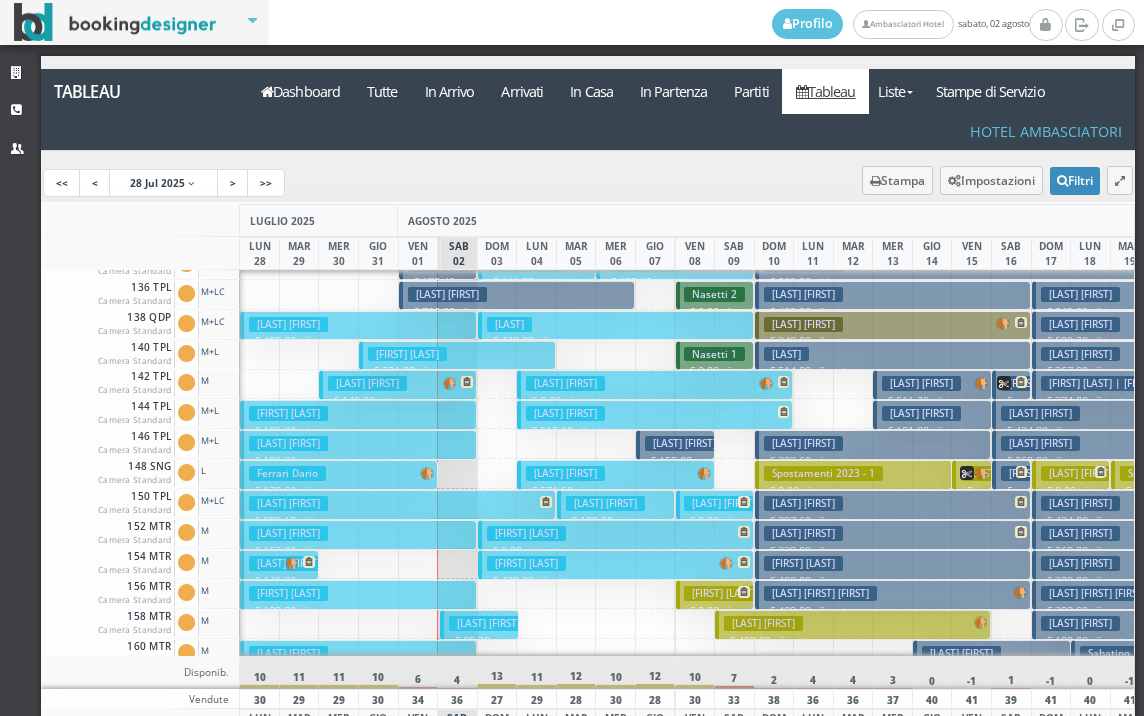 scroll, scrollTop: 700, scrollLeft: 0, axis: vertical 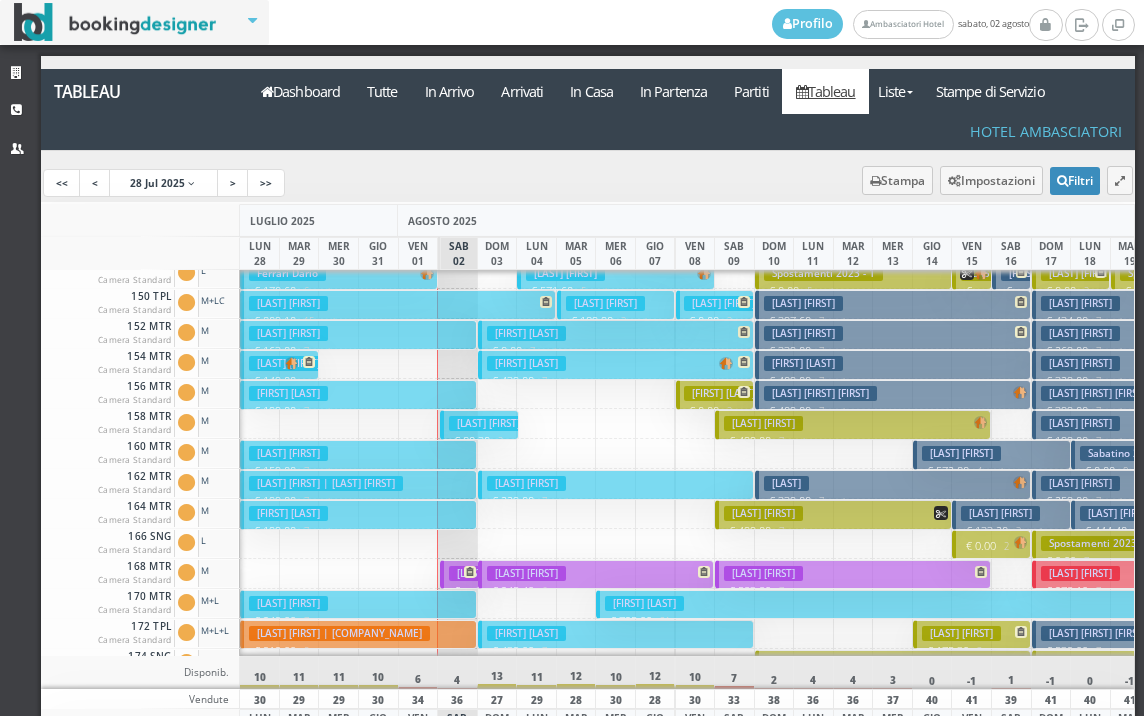click on "[FIRST] [LAST]" at bounding box center (488, 423) 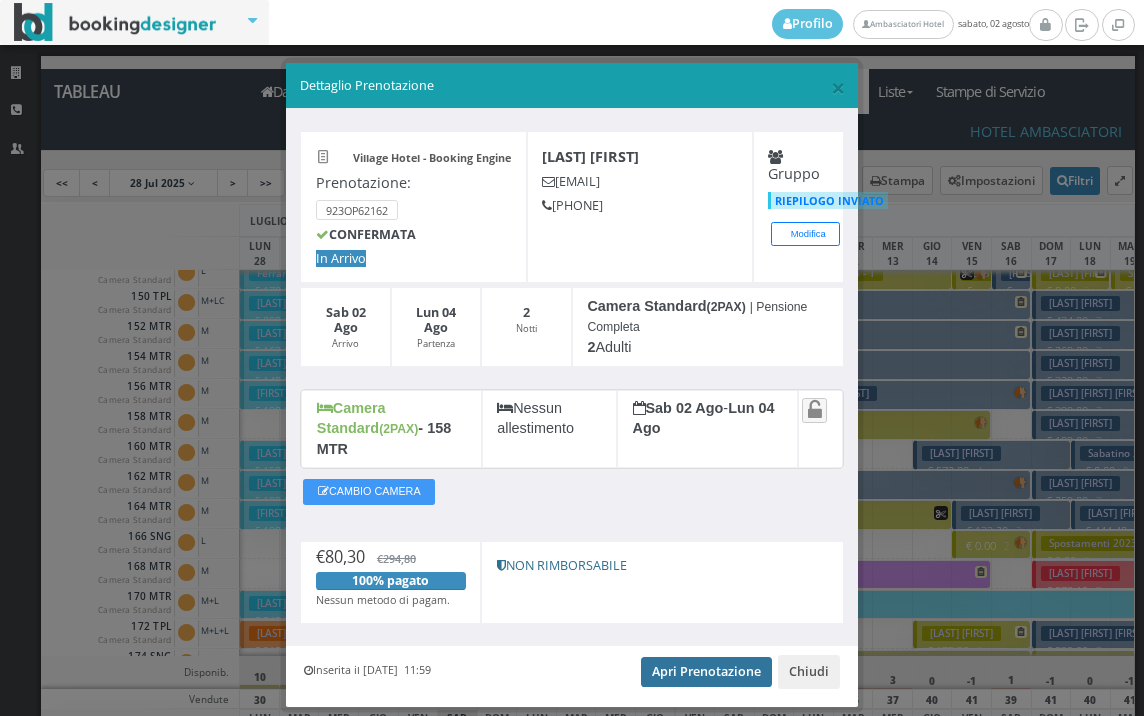 click on "Apri Prenotazione" at bounding box center [706, 672] 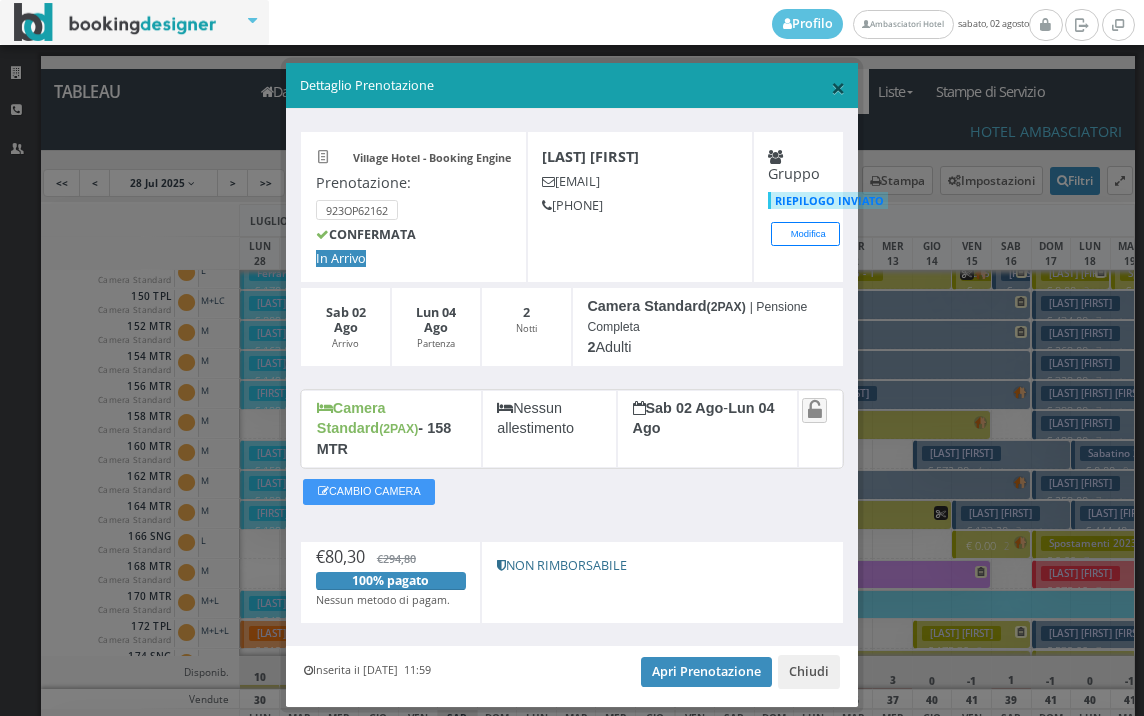 click on "×" at bounding box center (838, 87) 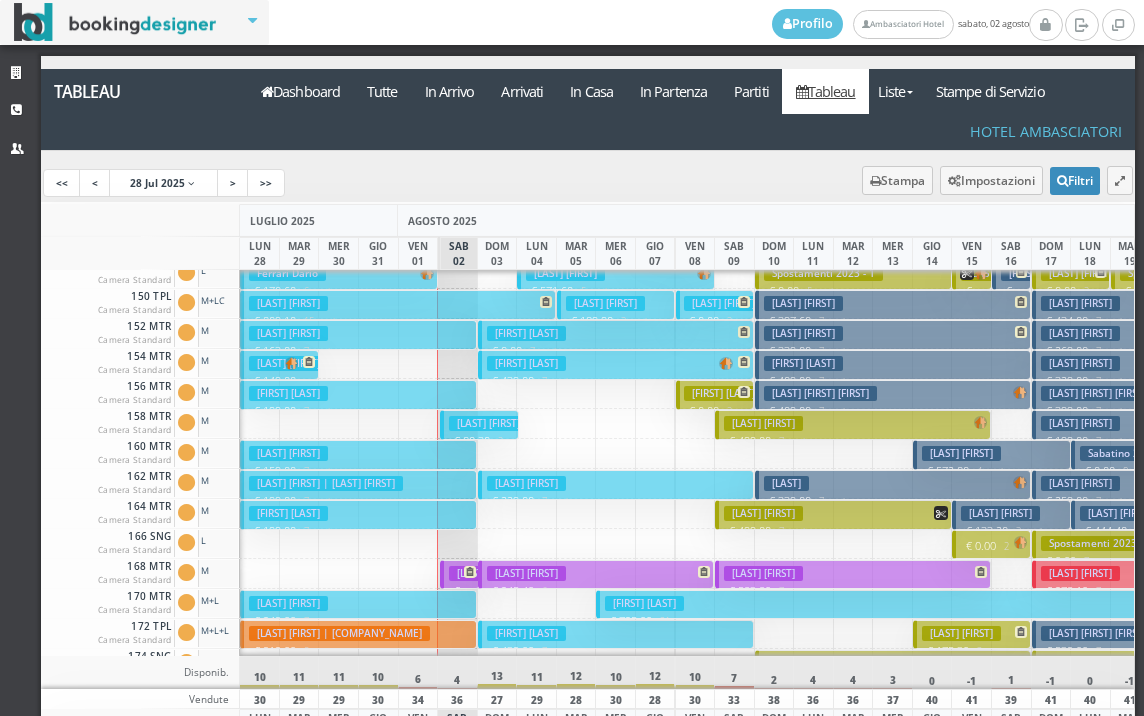 click on "[FIRST] [LAST]" at bounding box center [488, 573] 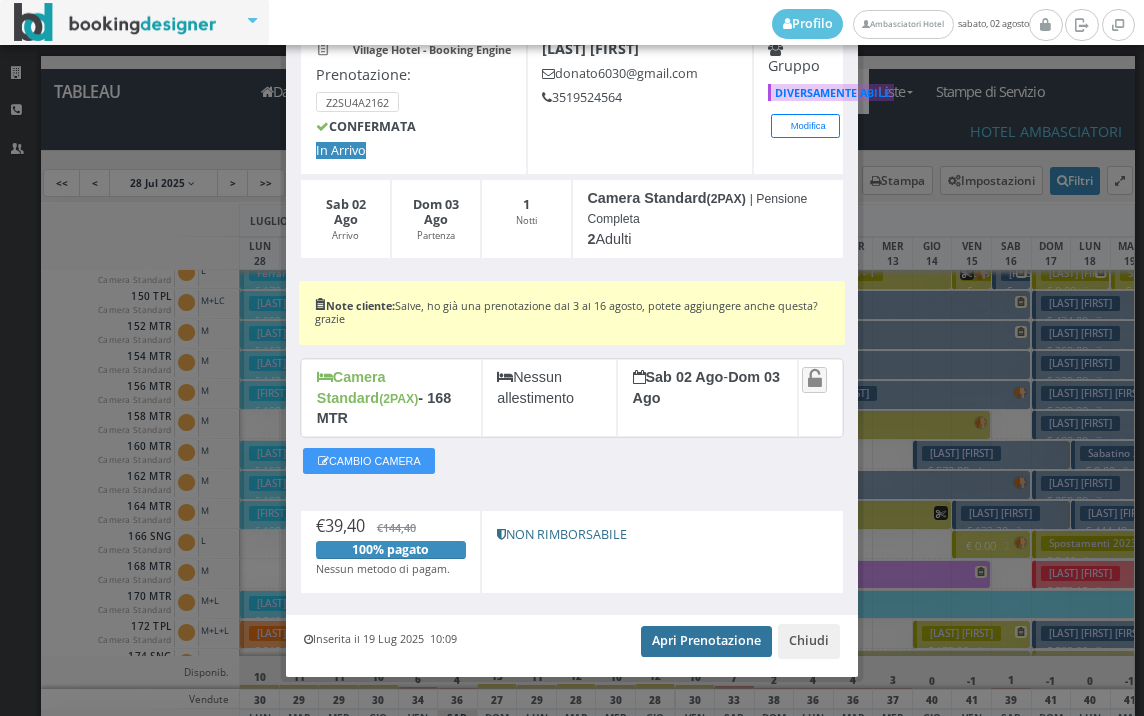 scroll, scrollTop: 123, scrollLeft: 0, axis: vertical 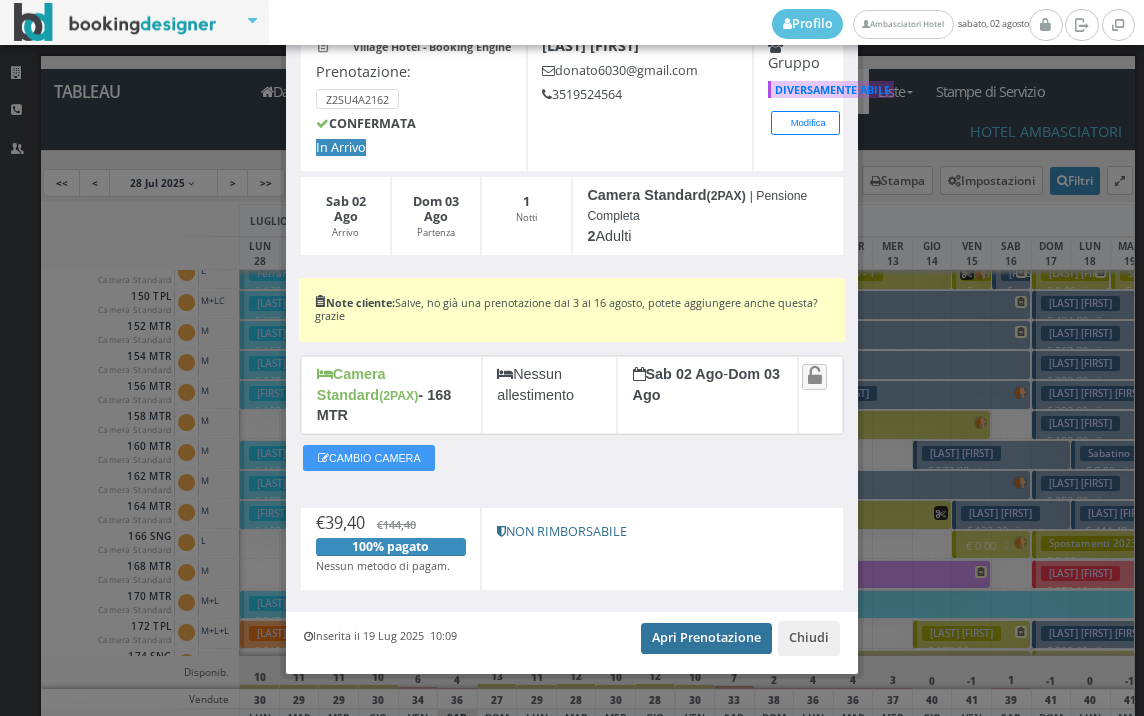 click on "Apri Prenotazione" at bounding box center (706, 638) 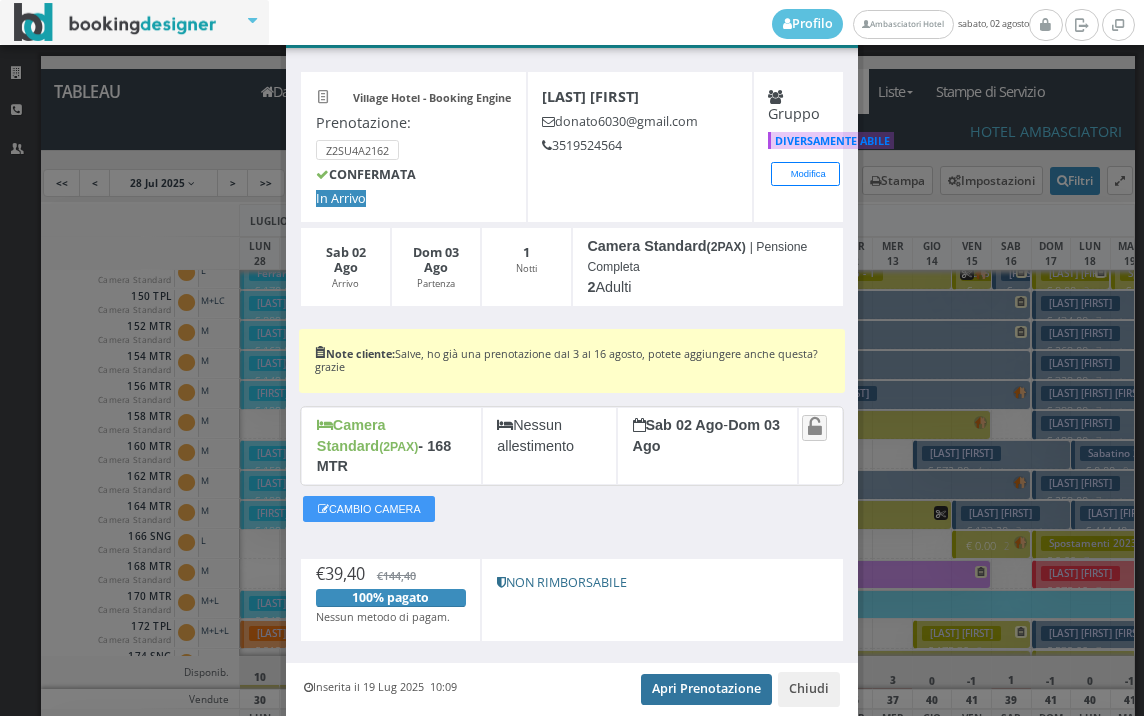 scroll, scrollTop: 0, scrollLeft: 0, axis: both 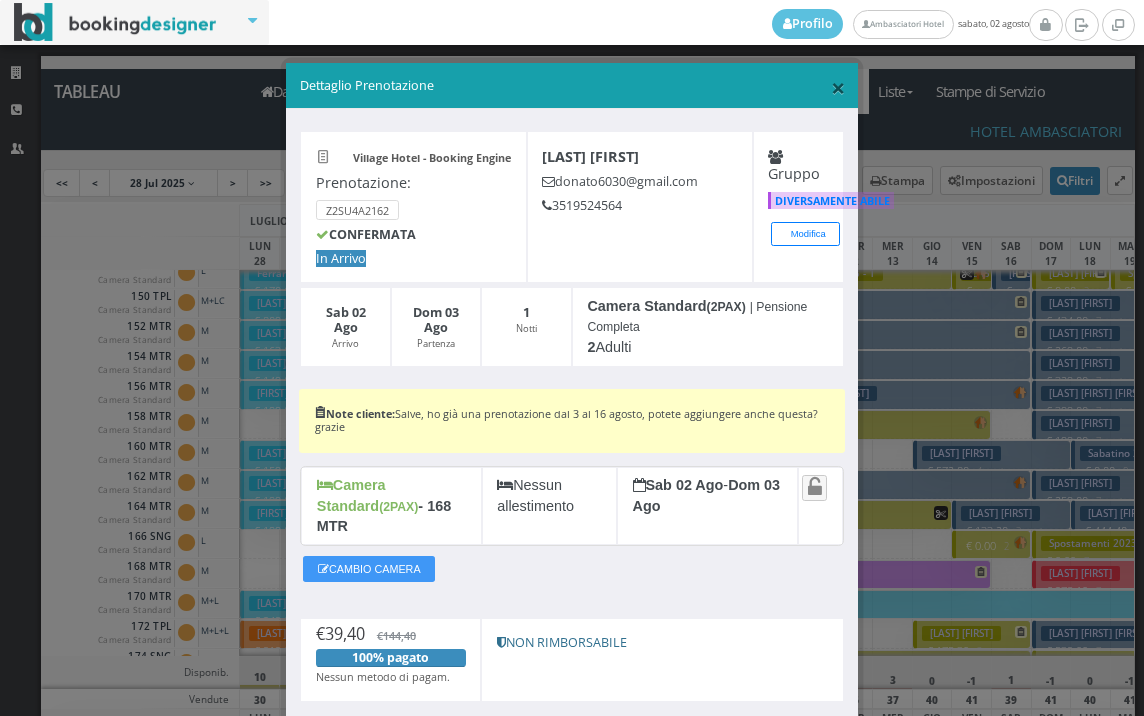 click on "×" at bounding box center [838, 87] 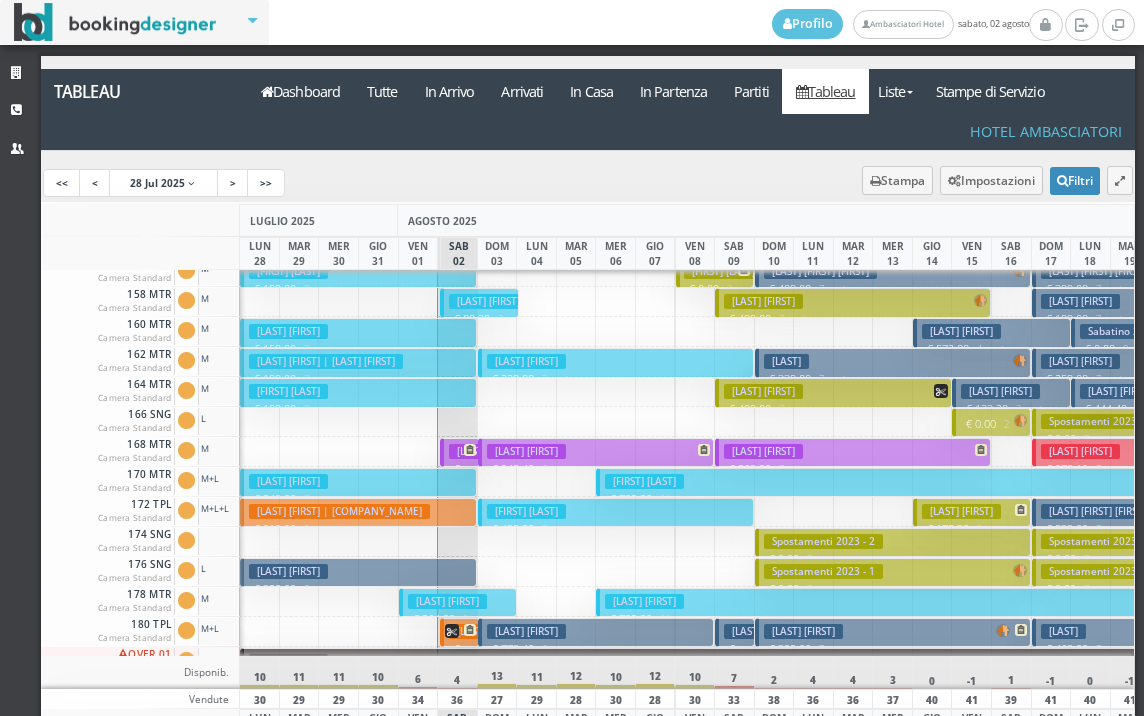 scroll, scrollTop: 900, scrollLeft: 0, axis: vertical 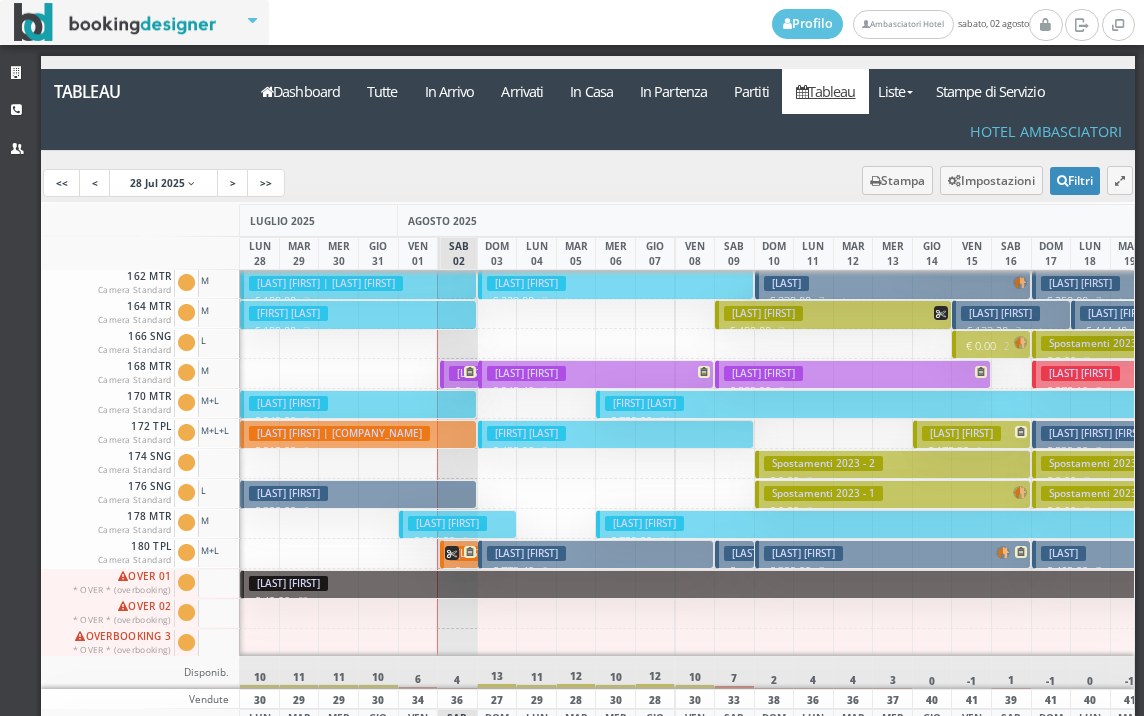 click on "€ 1064.00         7 notti" at bounding box center (461, 594) 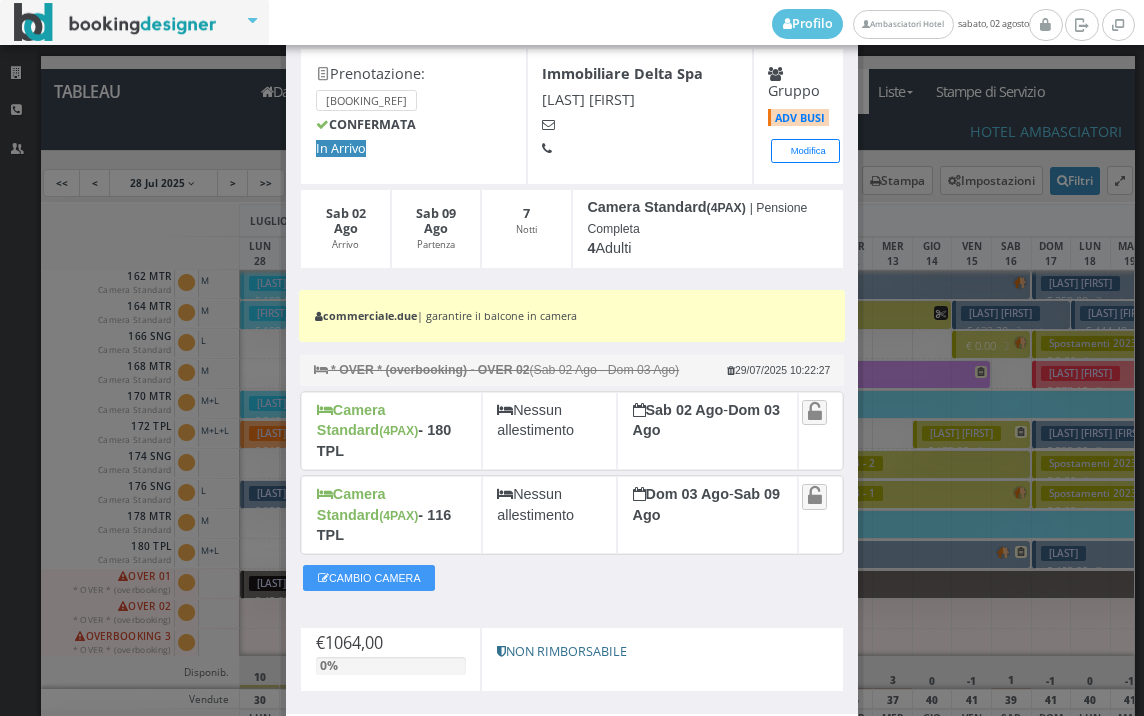 scroll, scrollTop: 182, scrollLeft: 0, axis: vertical 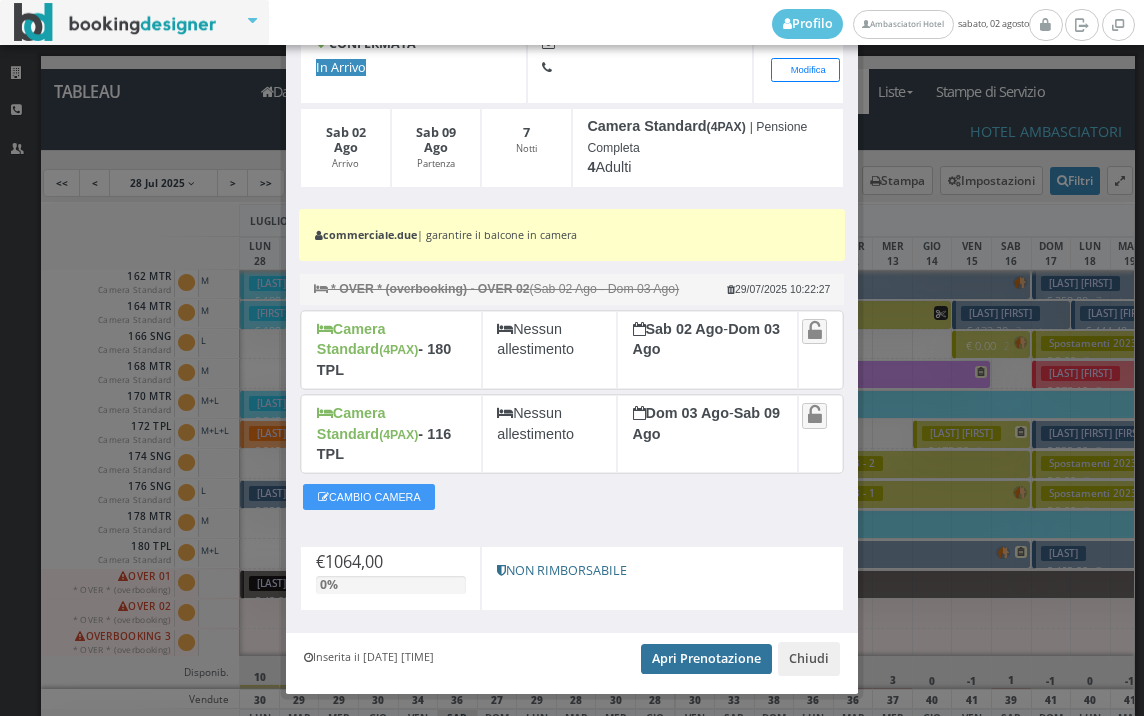 click on "Apri Prenotazione" at bounding box center [706, 659] 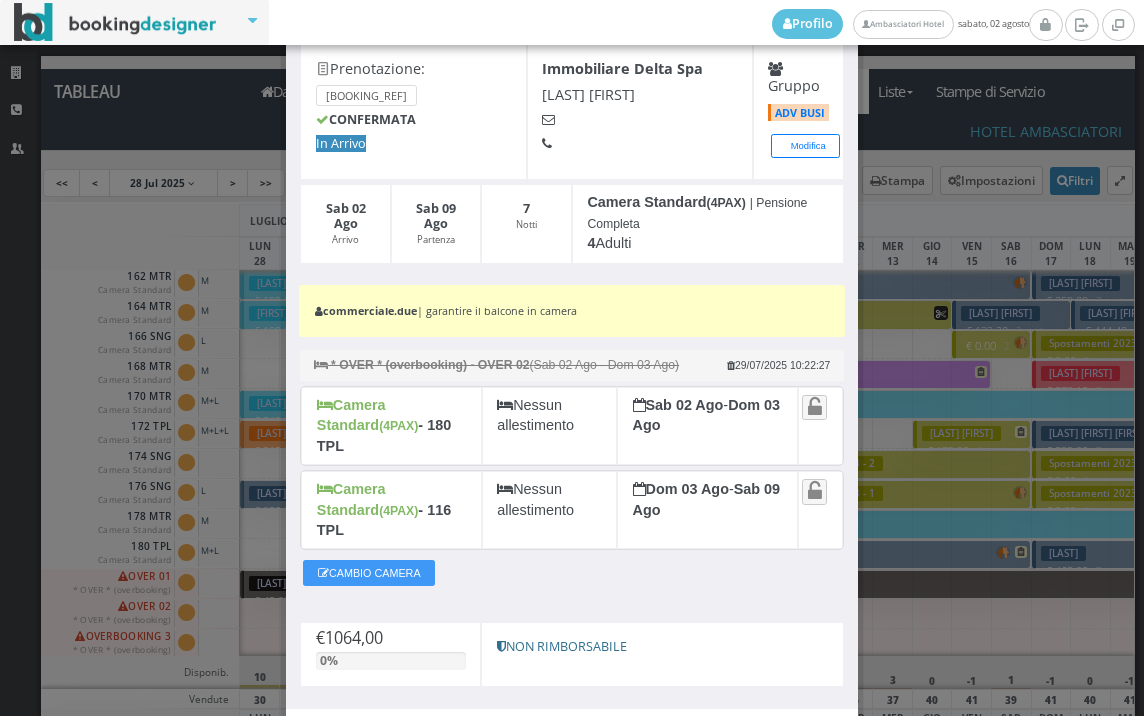 scroll, scrollTop: 0, scrollLeft: 0, axis: both 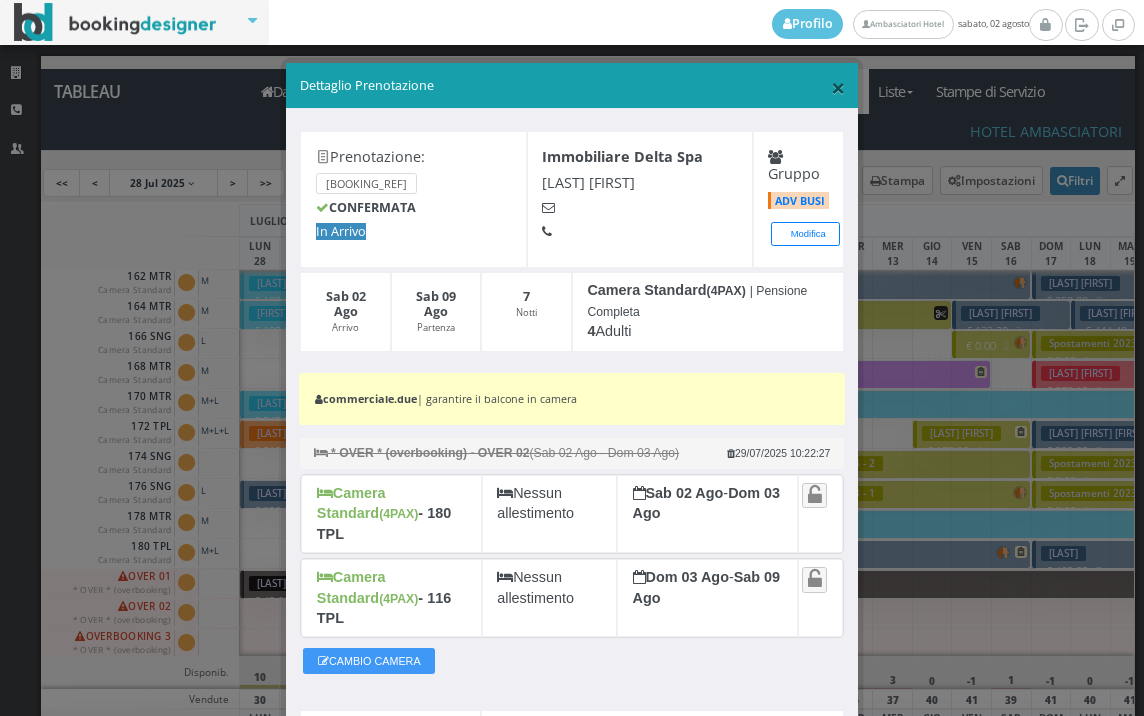 click on "×" at bounding box center [838, 87] 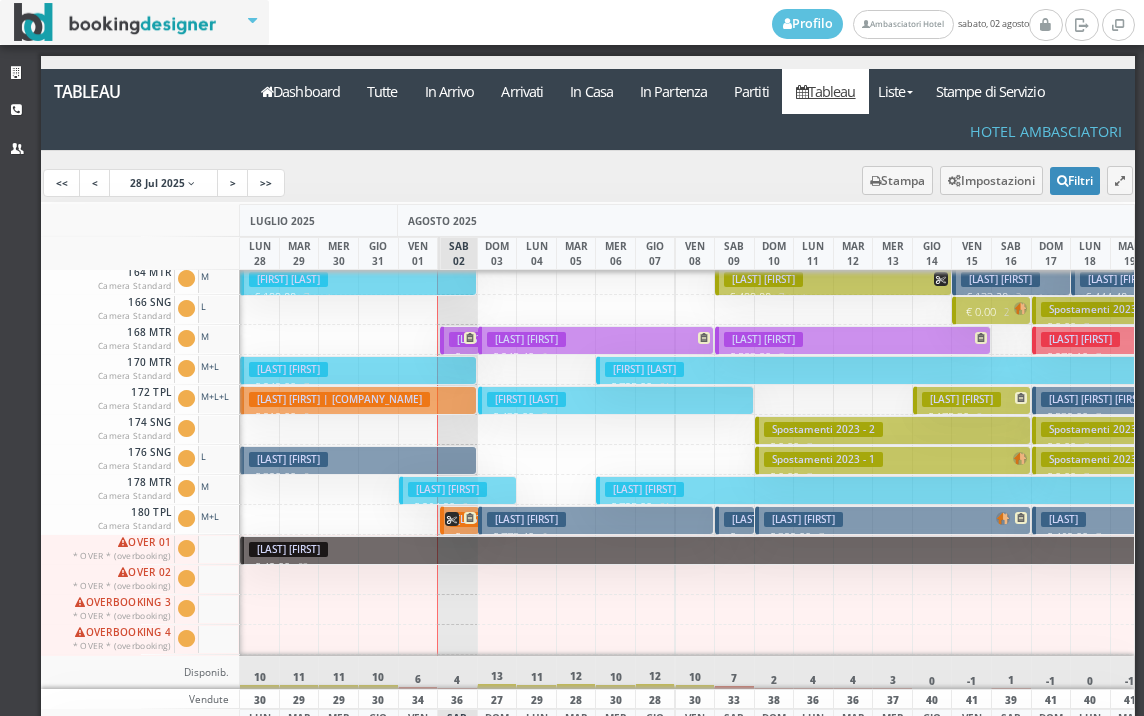 scroll, scrollTop: 700, scrollLeft: 0, axis: vertical 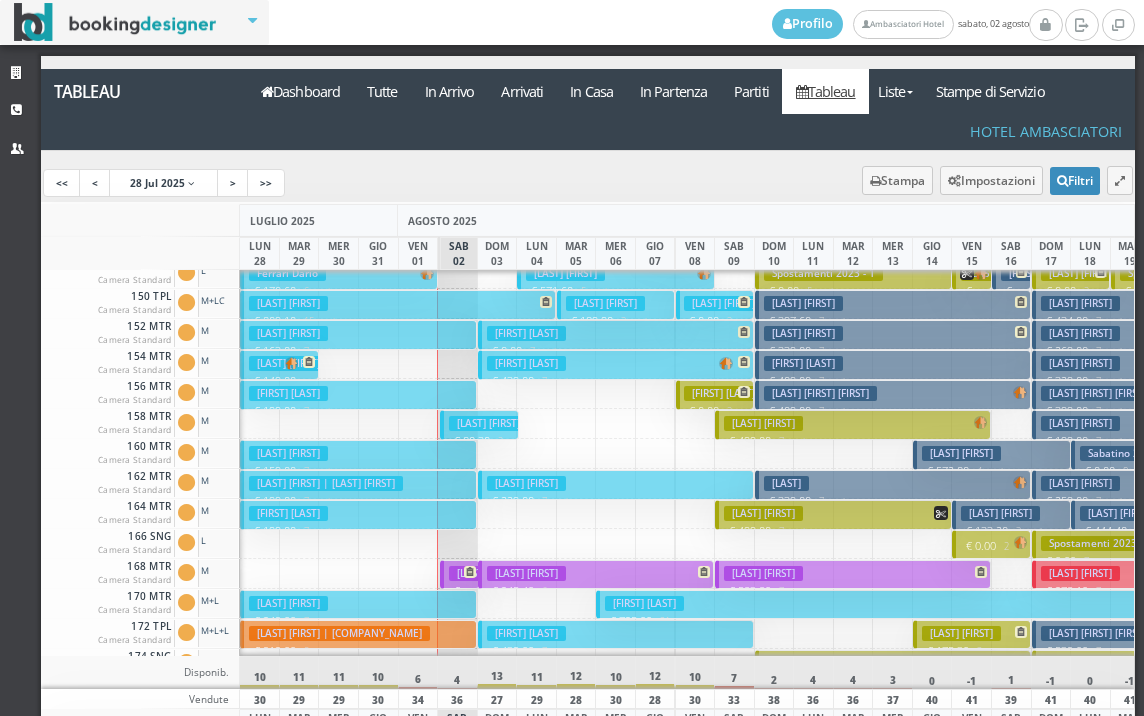 click on "[FIRST] [LAST]" at bounding box center (488, 423) 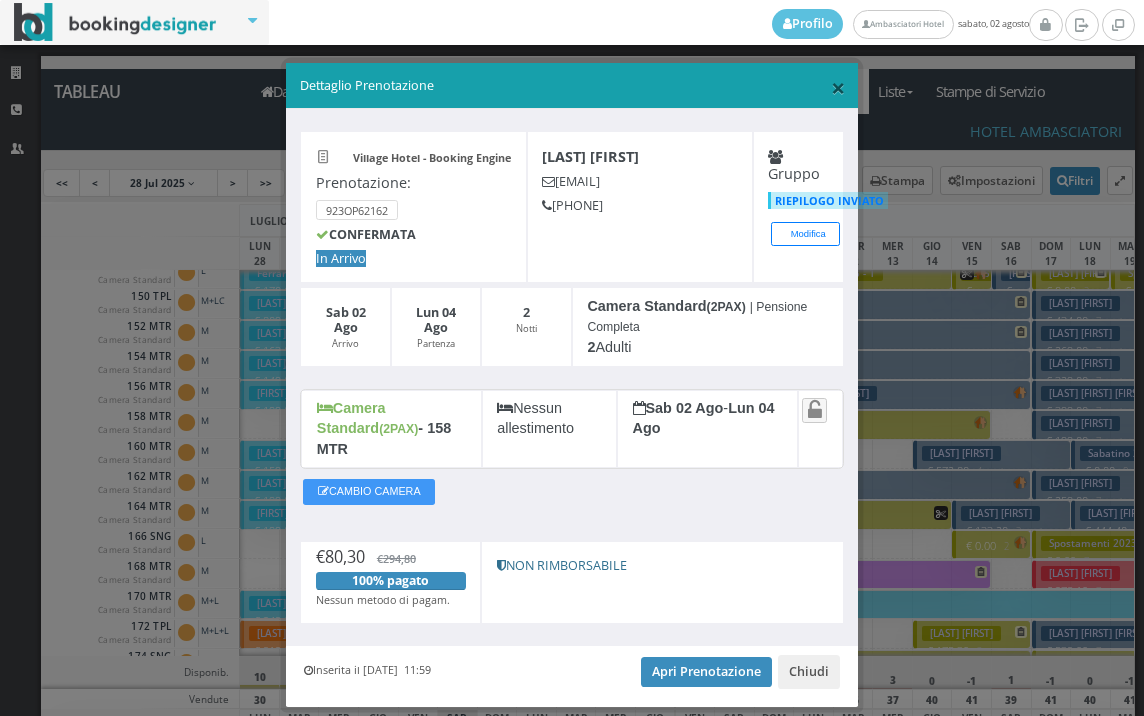 click on "×" at bounding box center [838, 87] 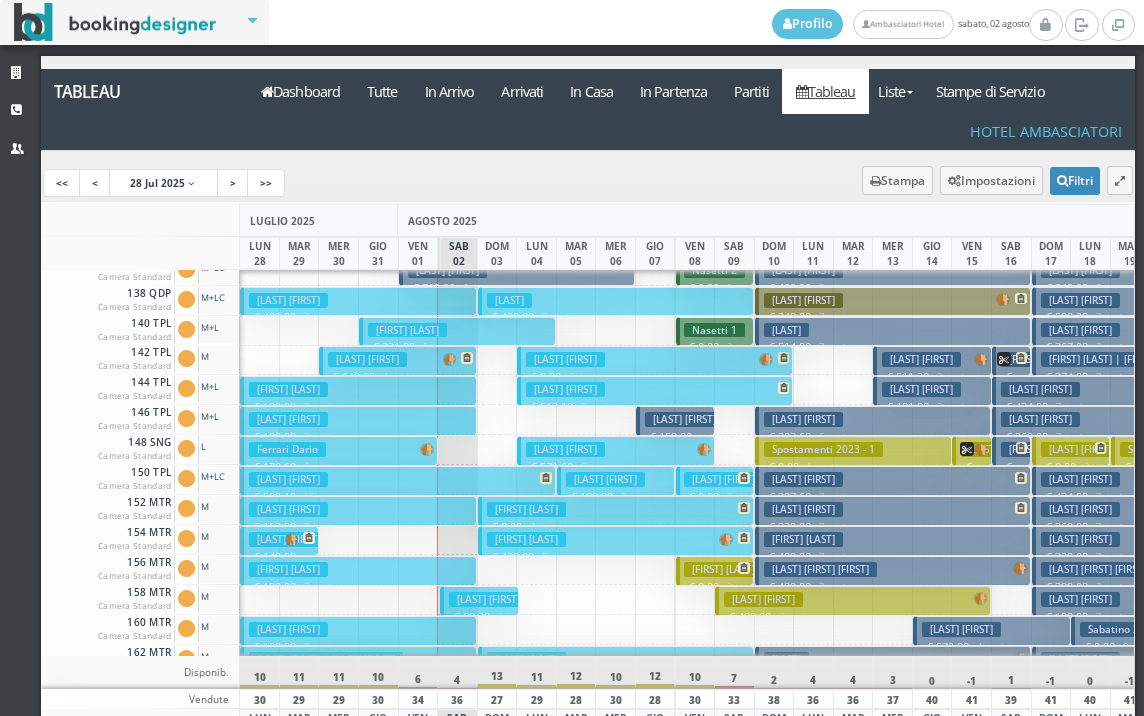 scroll, scrollTop: 400, scrollLeft: 0, axis: vertical 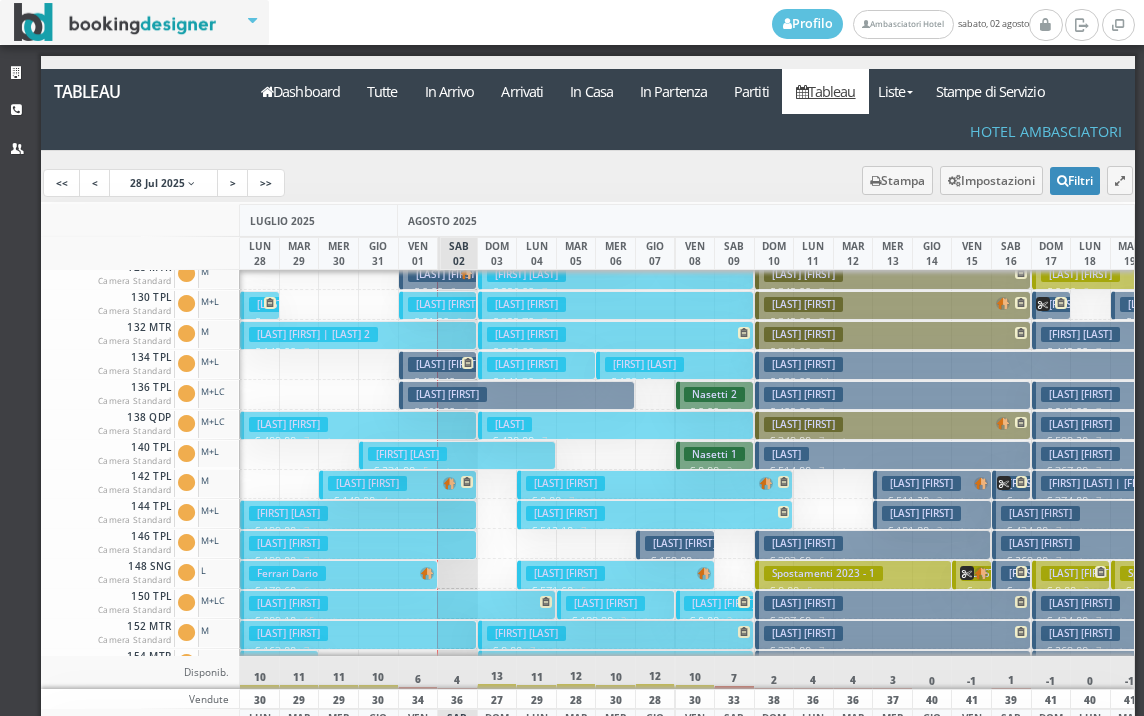 click on "Minichiello  Angelina
€ 571.60         5 notti
1 Adulto" at bounding box center [615, 574] 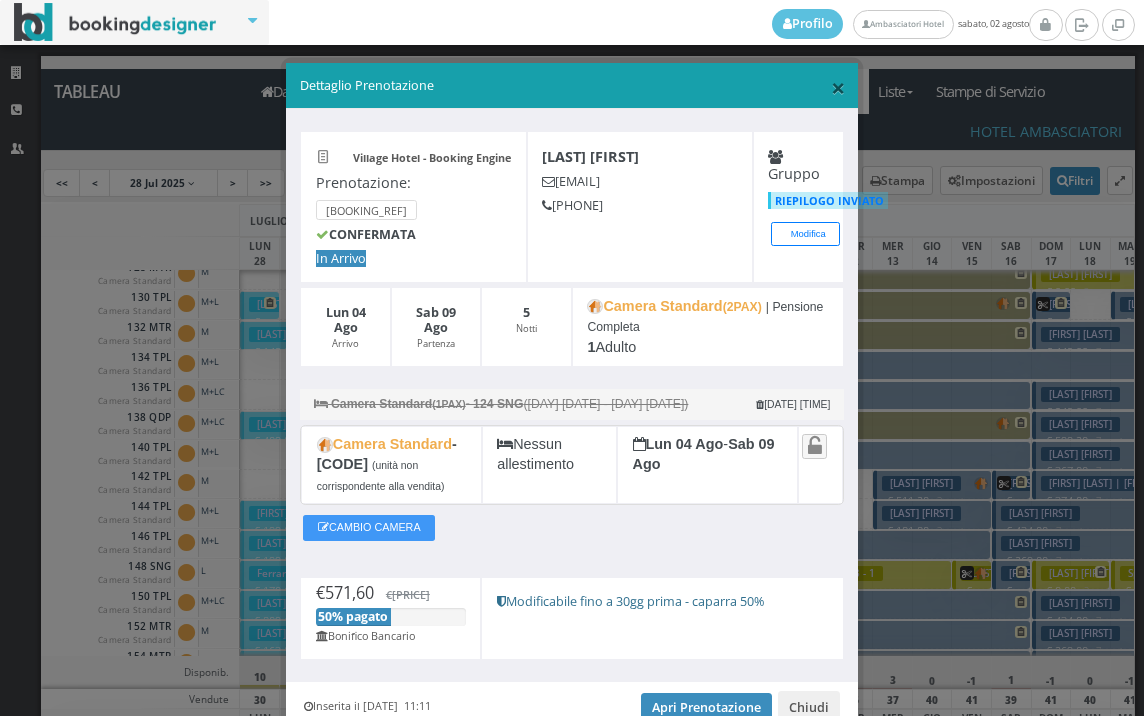 click on "×" at bounding box center (838, 87) 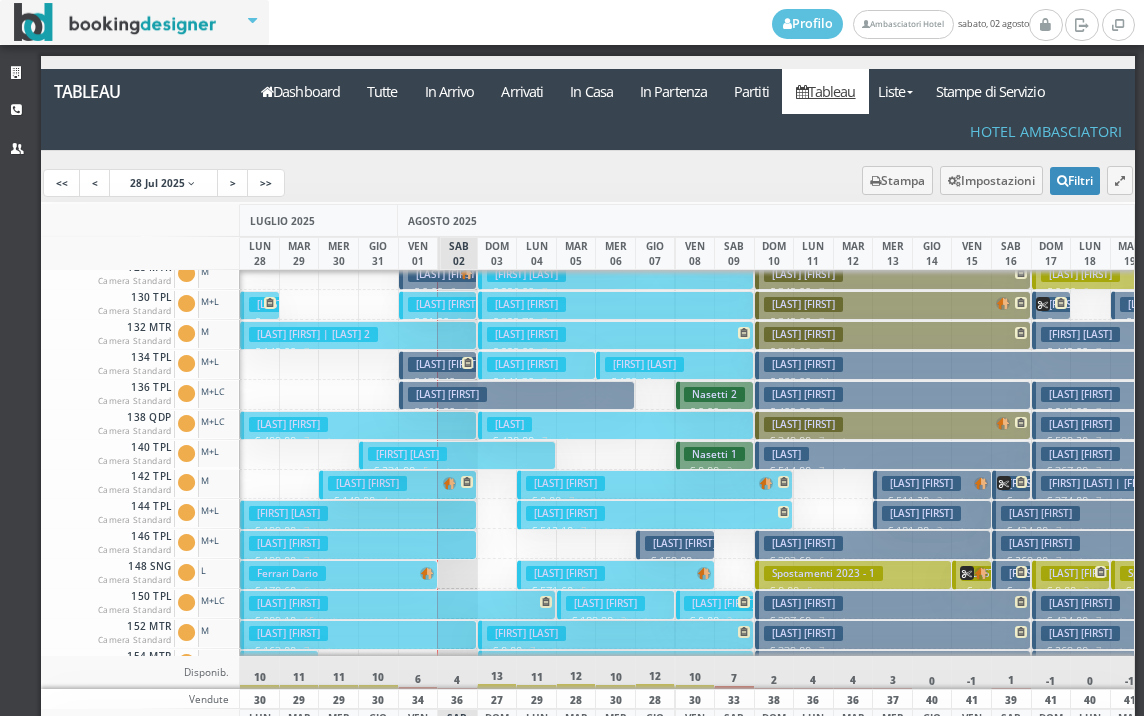 click on "Spostamenti 2023 - 1" at bounding box center [823, 573] 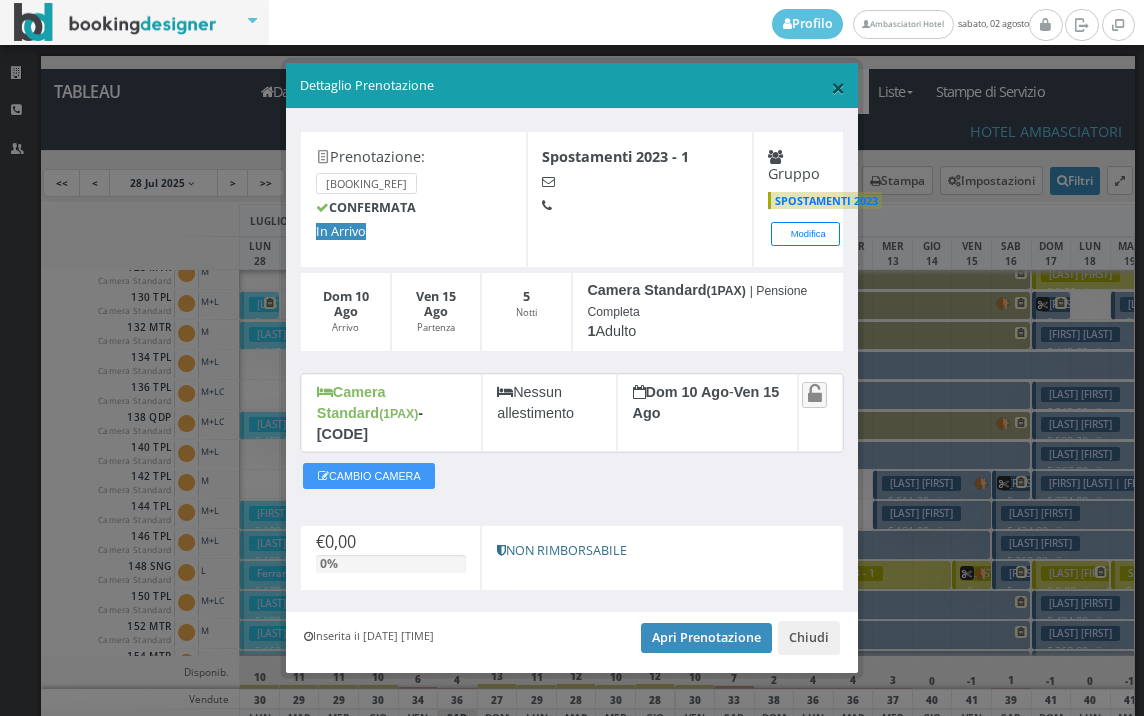 click on "×" at bounding box center (838, 87) 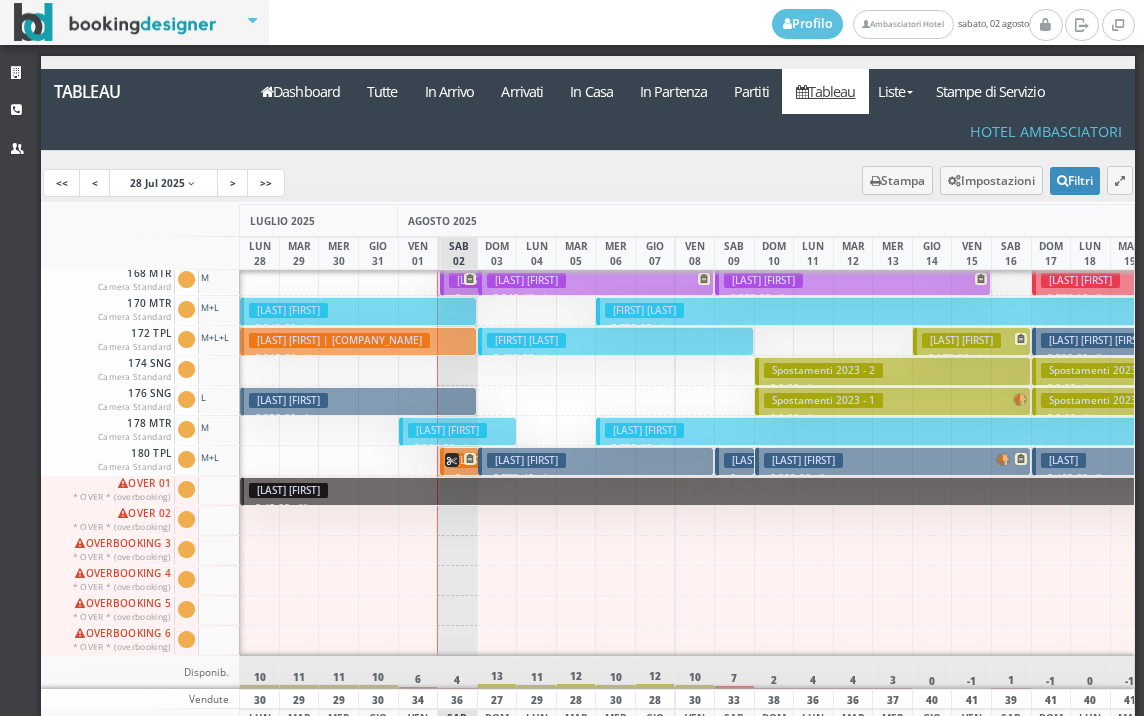 scroll, scrollTop: 1006, scrollLeft: 0, axis: vertical 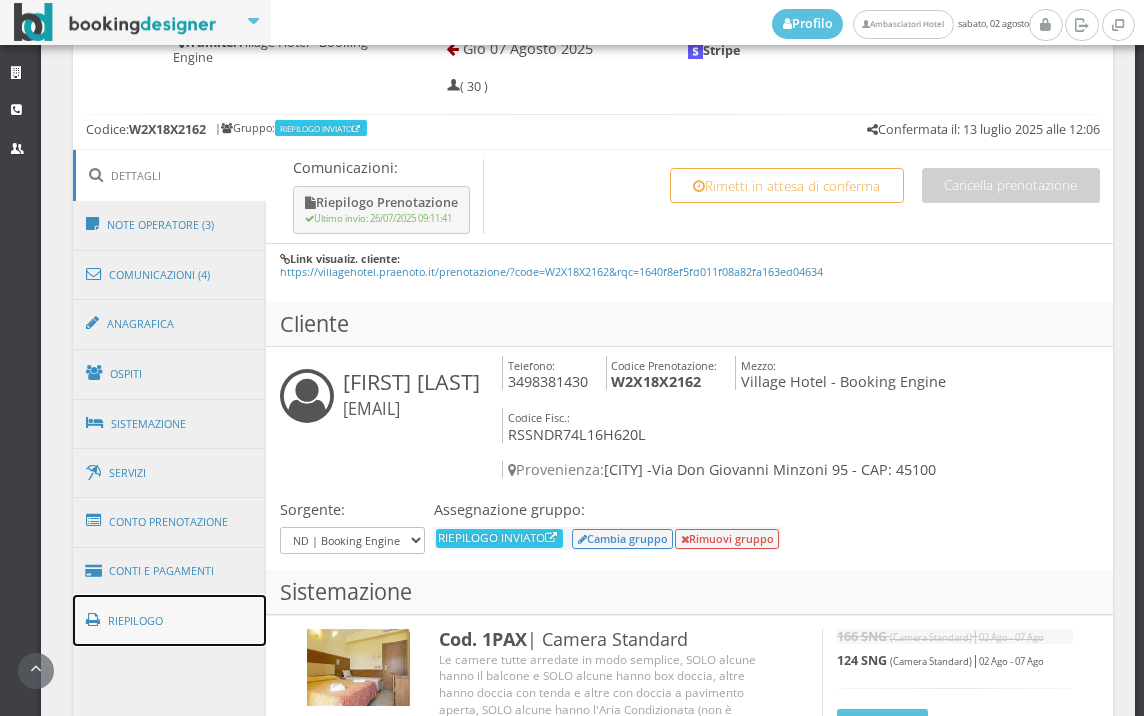 click on "Riepilogo" at bounding box center [170, 621] 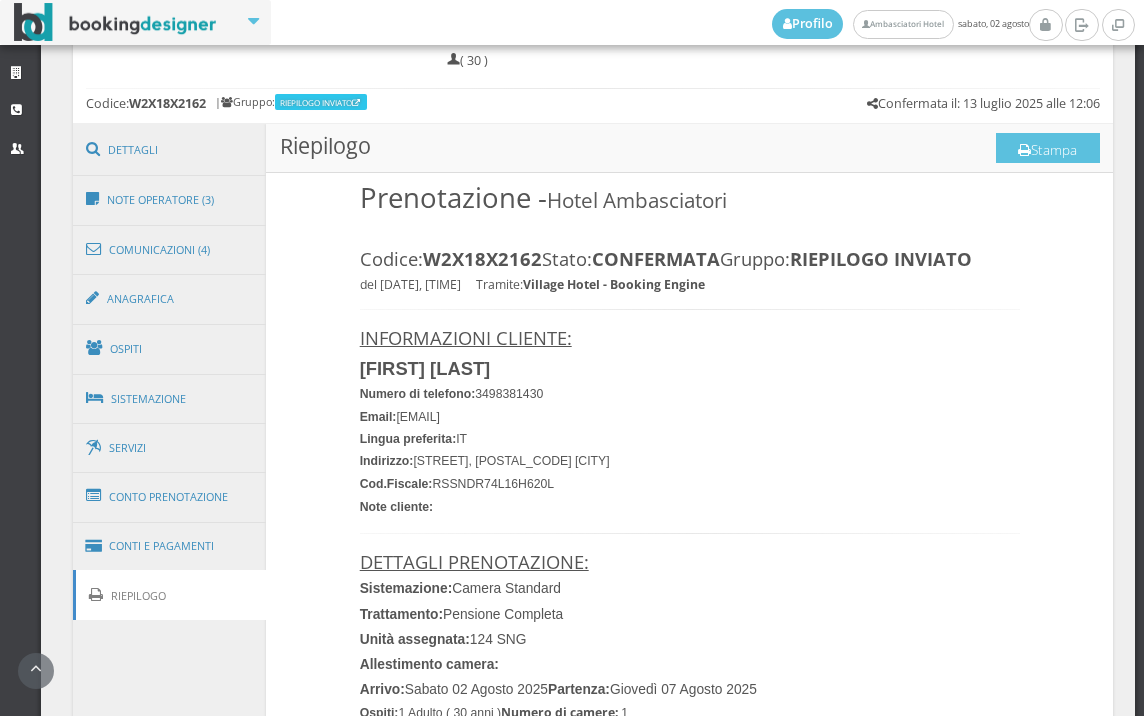 scroll, scrollTop: 1000, scrollLeft: 0, axis: vertical 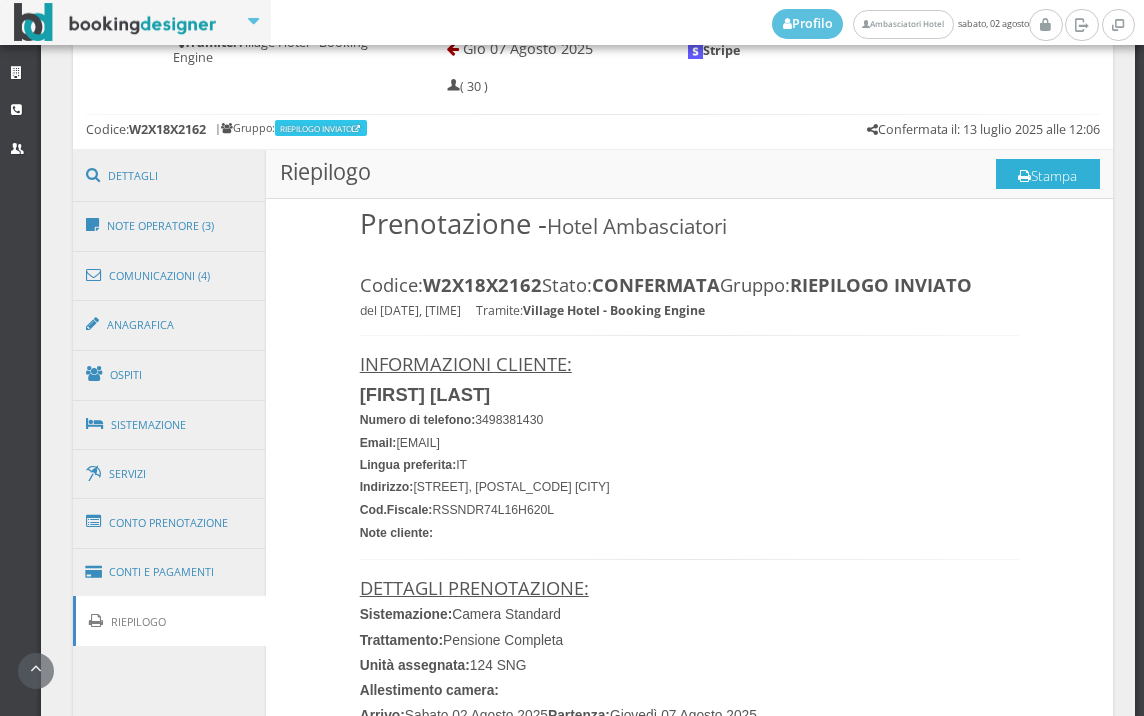 click on "Stampa" at bounding box center (1048, 174) 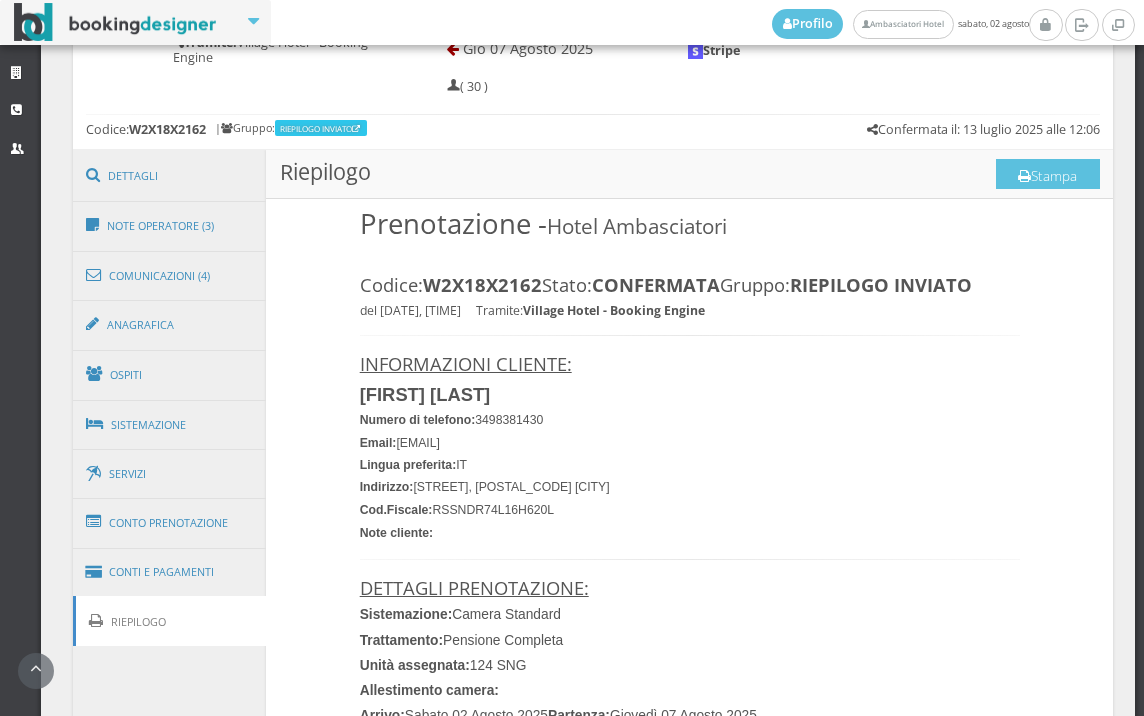 scroll, scrollTop: 0, scrollLeft: 0, axis: both 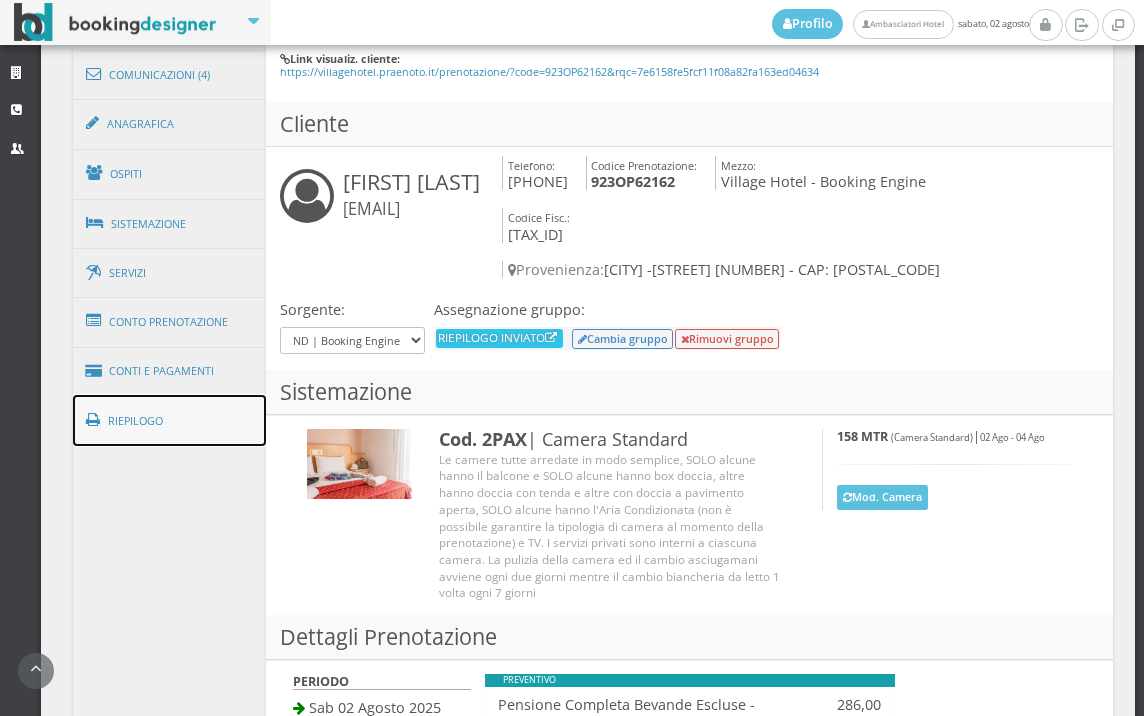 click on "Riepilogo" at bounding box center (170, 421) 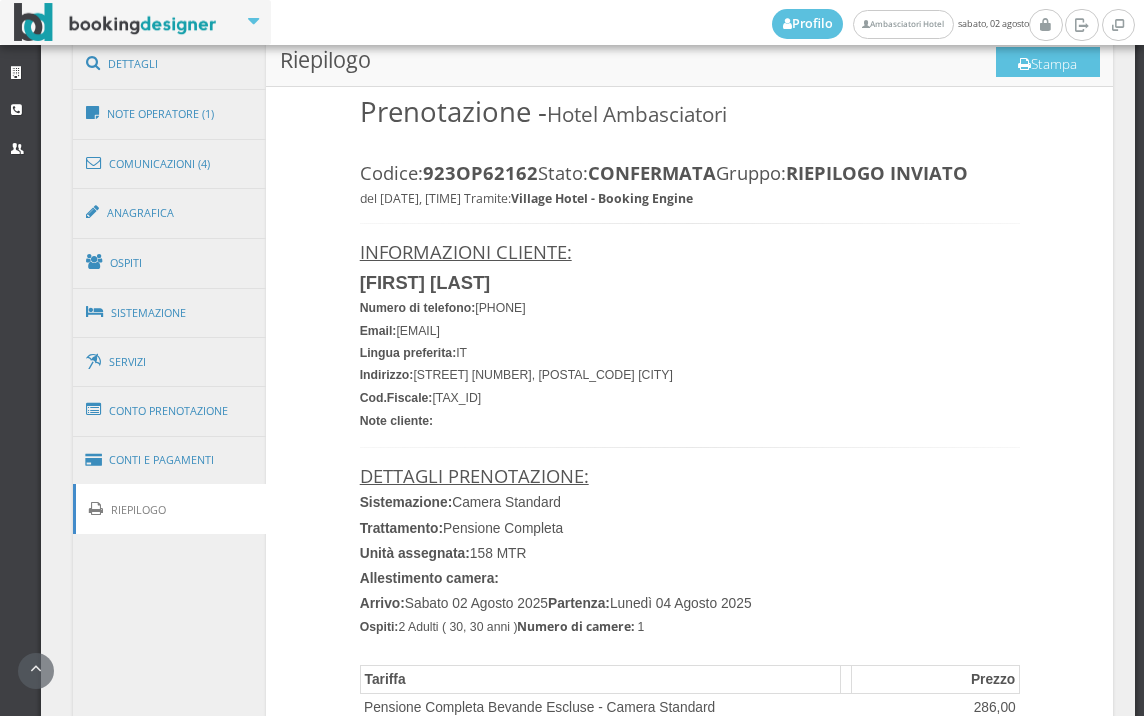 scroll, scrollTop: 888, scrollLeft: 0, axis: vertical 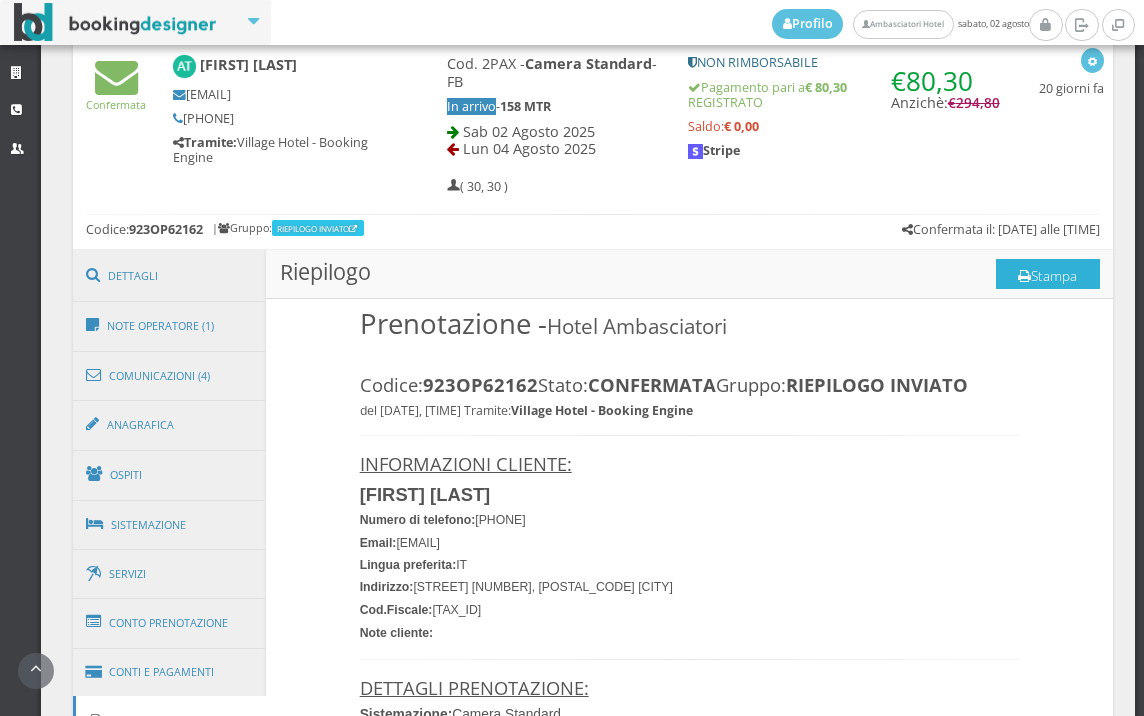 click on "Stampa" at bounding box center [1048, 274] 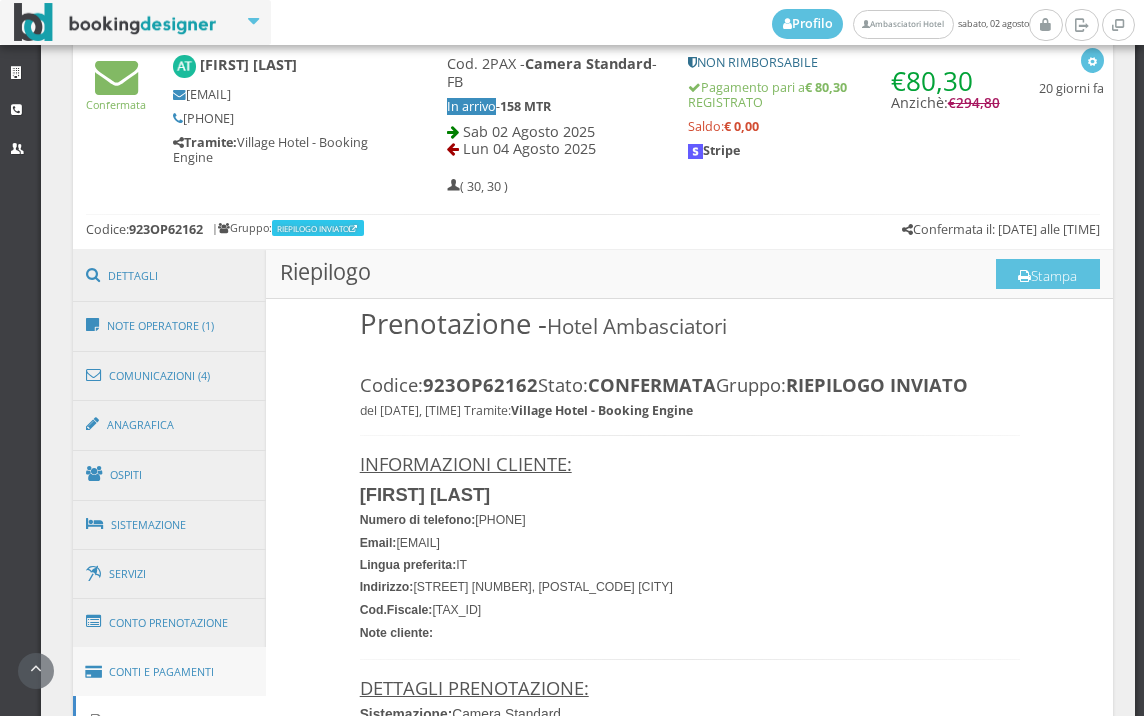 scroll, scrollTop: 0, scrollLeft: 0, axis: both 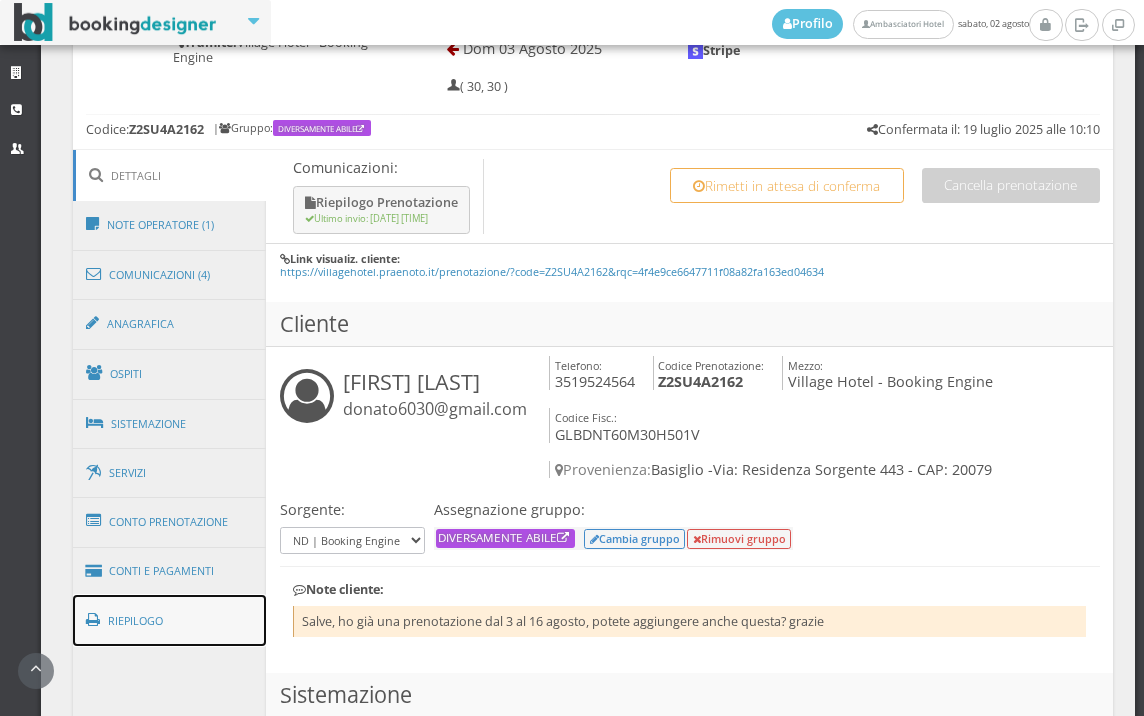 click on "Riepilogo" at bounding box center (170, 621) 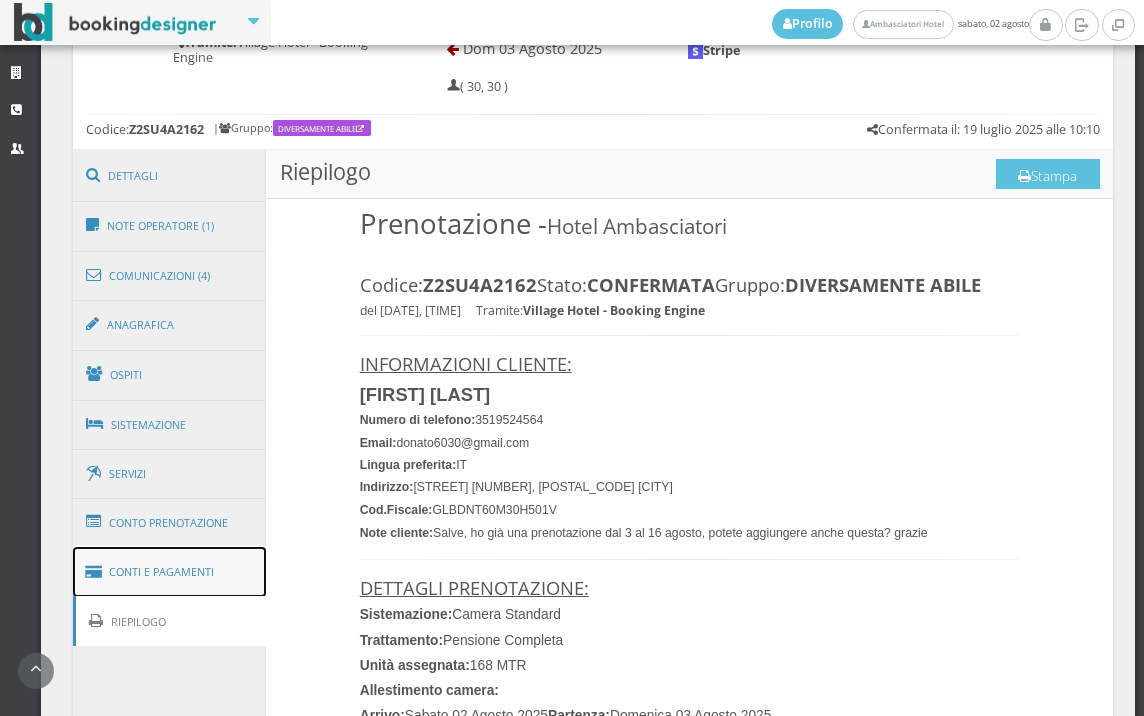 click on "Conti e Pagamenti" at bounding box center [170, 572] 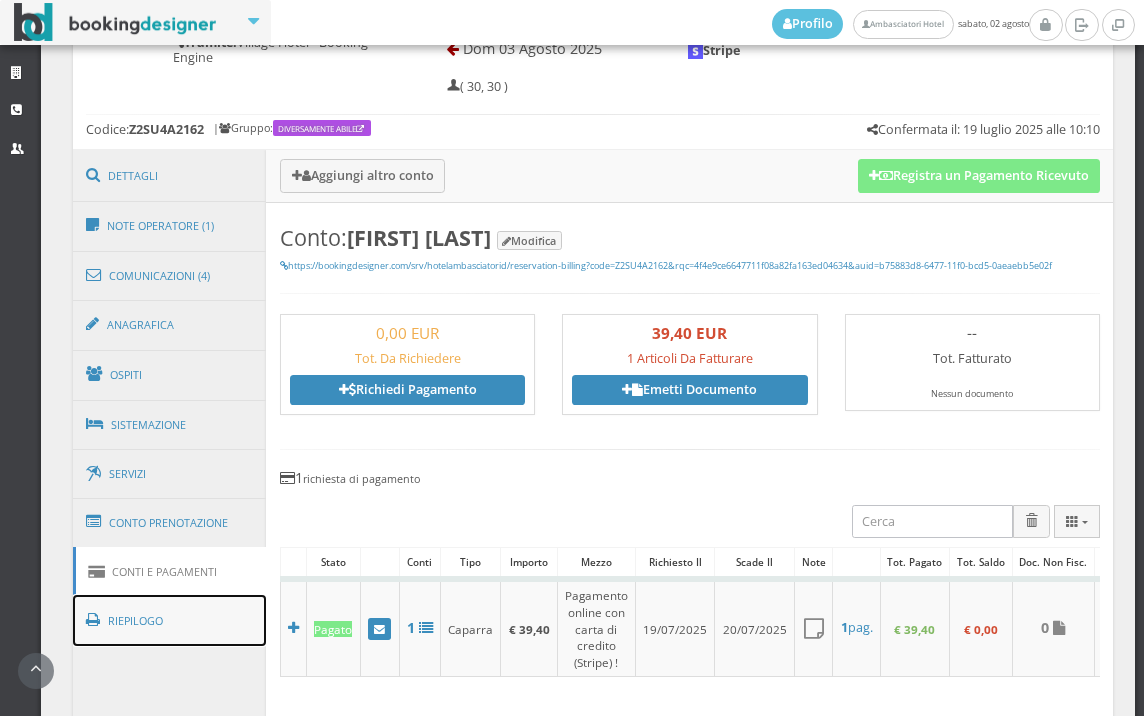 click on "Riepilogo" at bounding box center [170, 621] 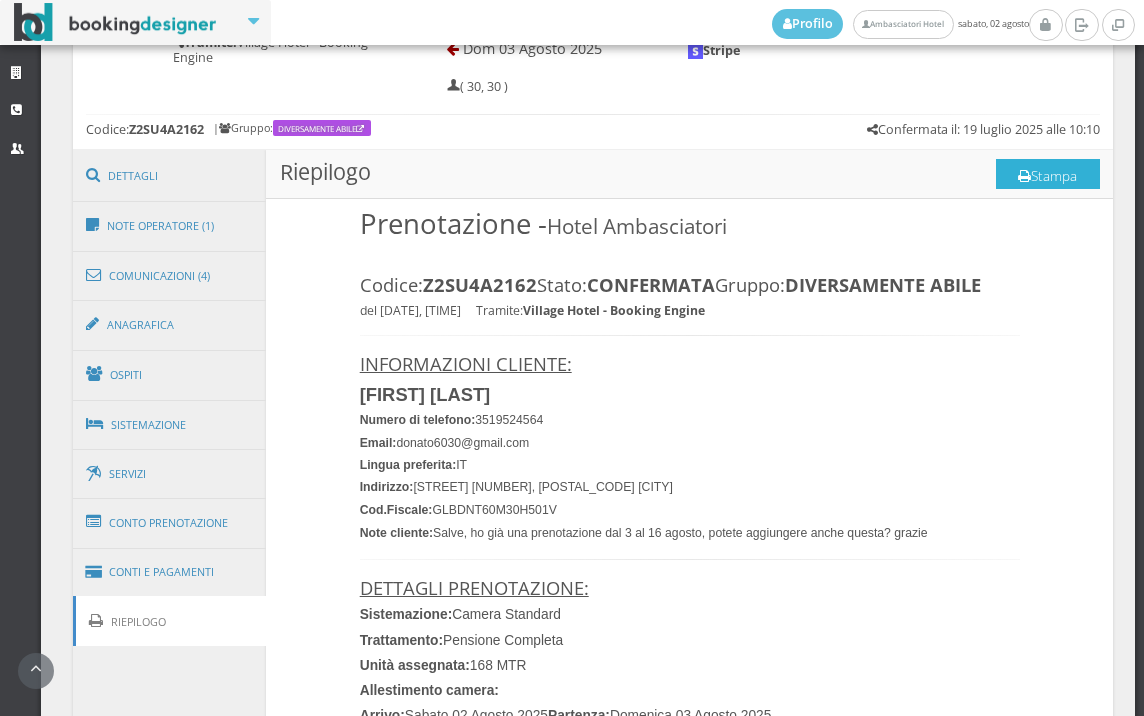 click on "Stampa" at bounding box center [1048, 174] 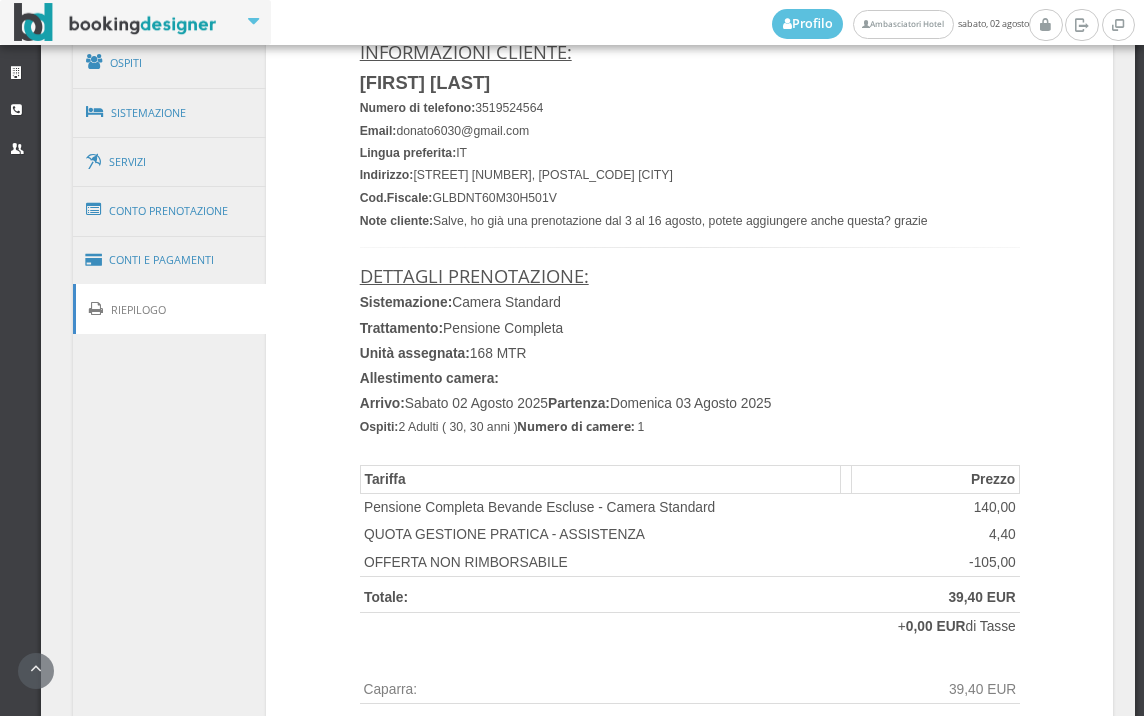 scroll, scrollTop: 1222, scrollLeft: 0, axis: vertical 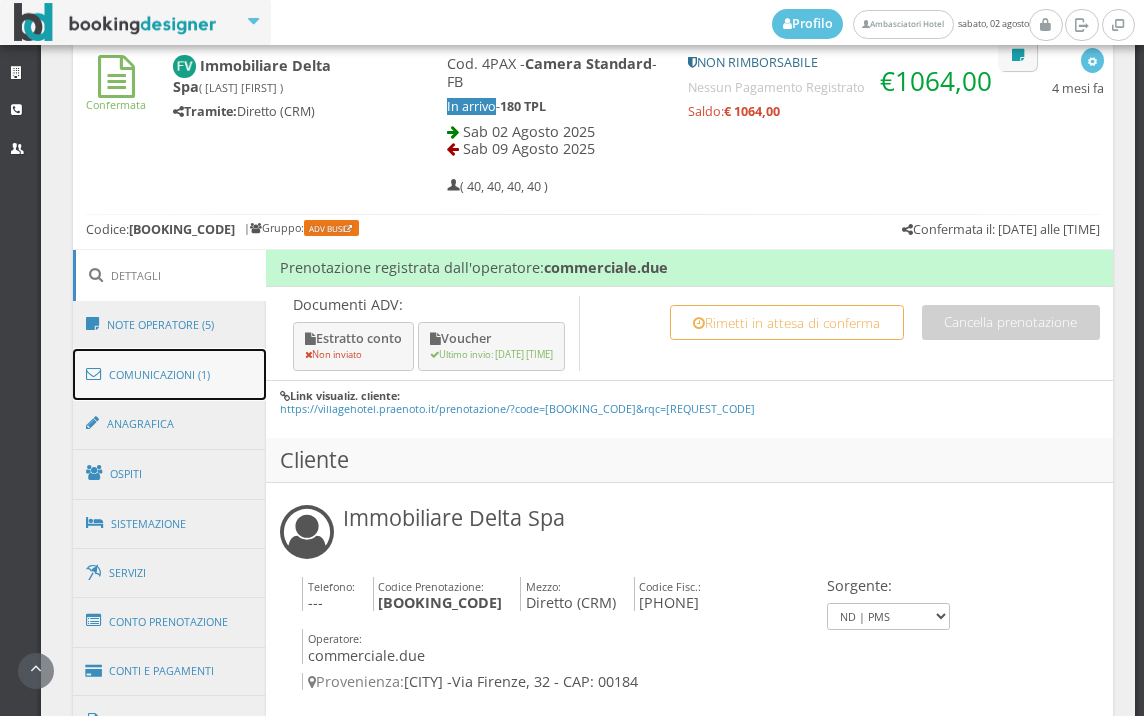 click on "Comunicazioni (1)" at bounding box center (170, 375) 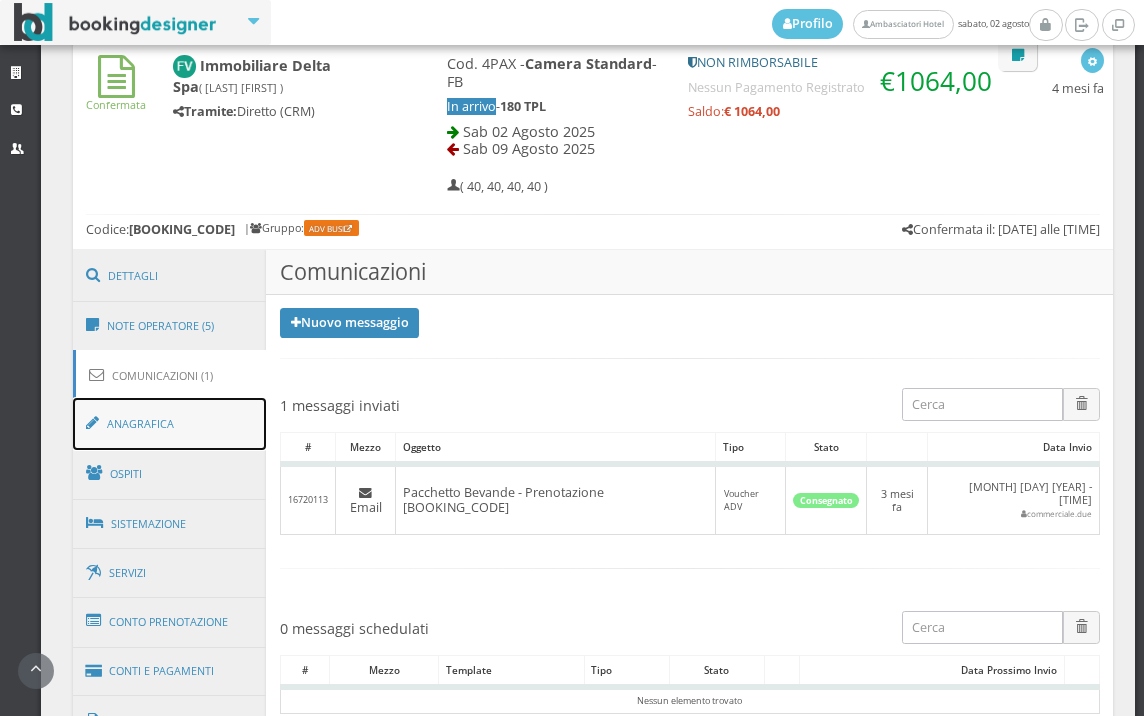 click on "Anagrafica" at bounding box center (170, 424) 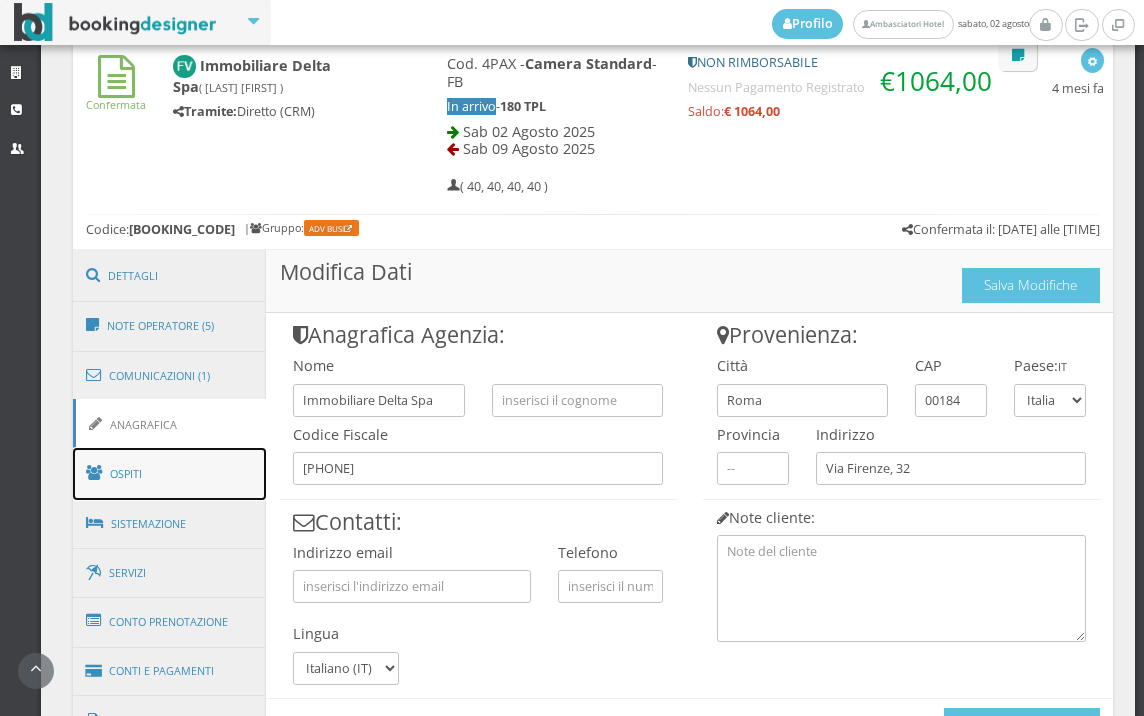 click on "Ospiti" at bounding box center (170, 474) 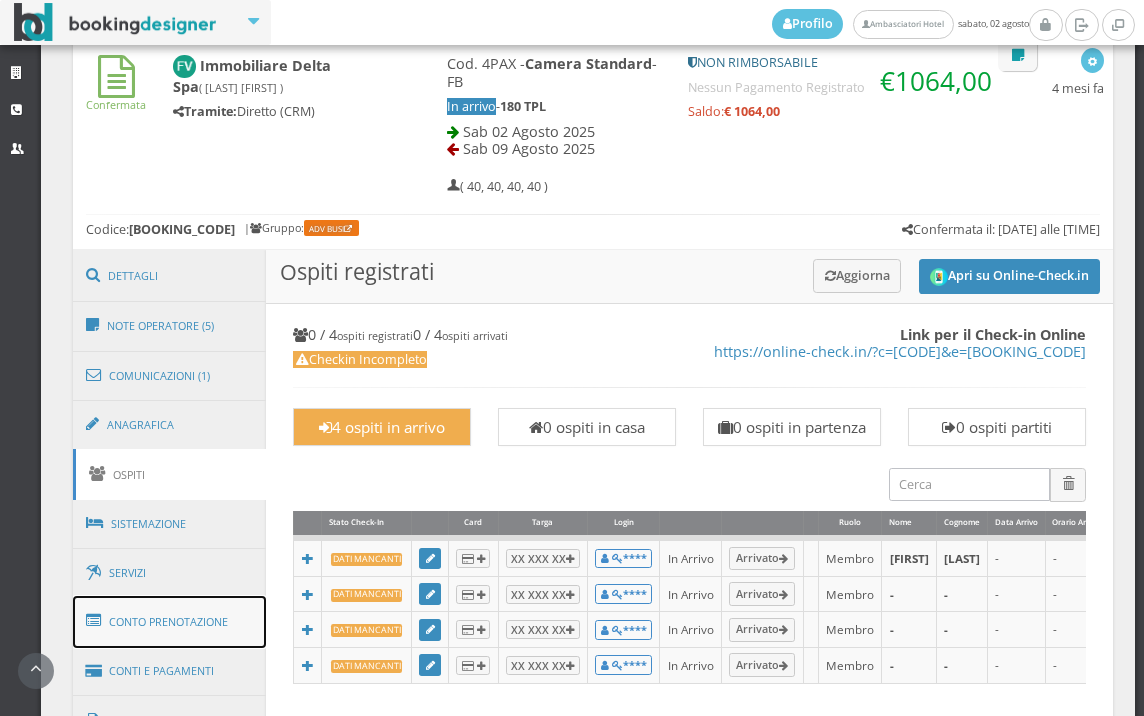 click on "Conto Prenotazione" at bounding box center [170, 622] 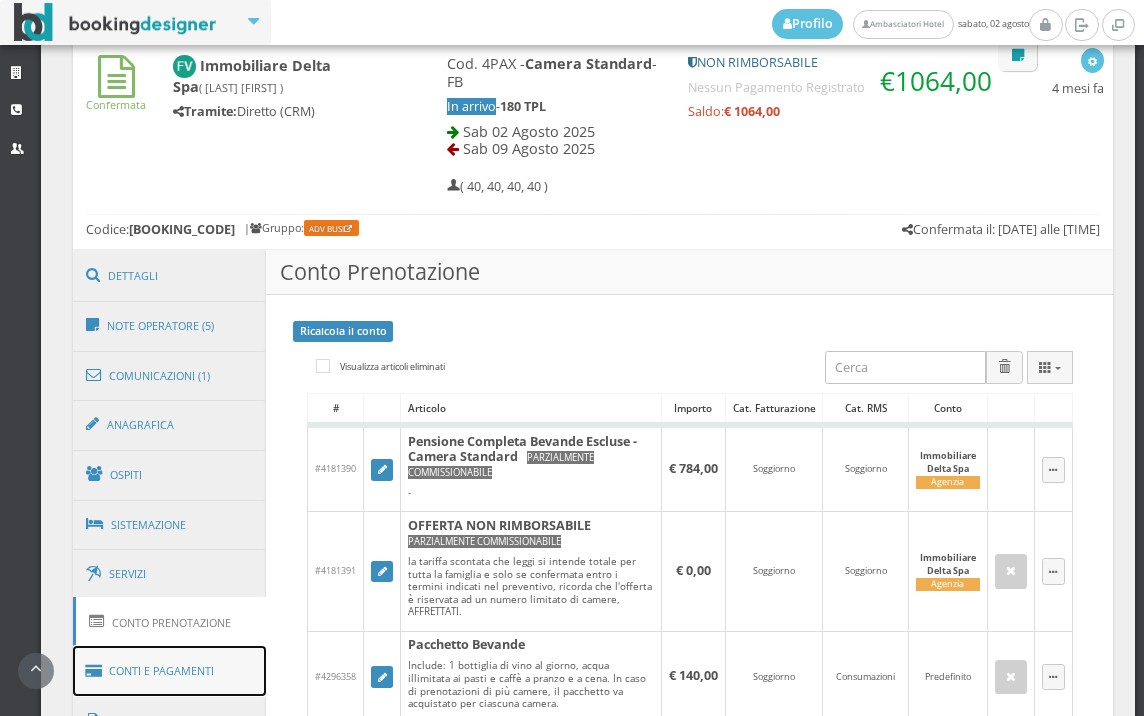 click on "Conti e Pagamenti" at bounding box center (170, 671) 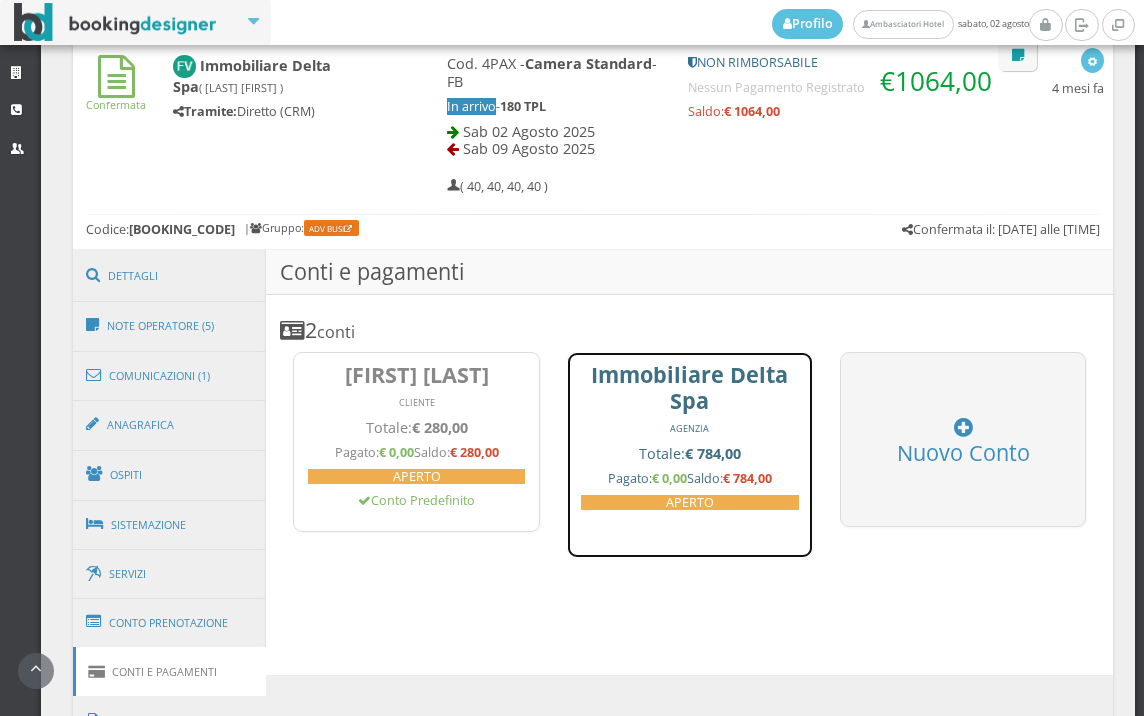 click on "€ 0,00" at bounding box center (669, 478) 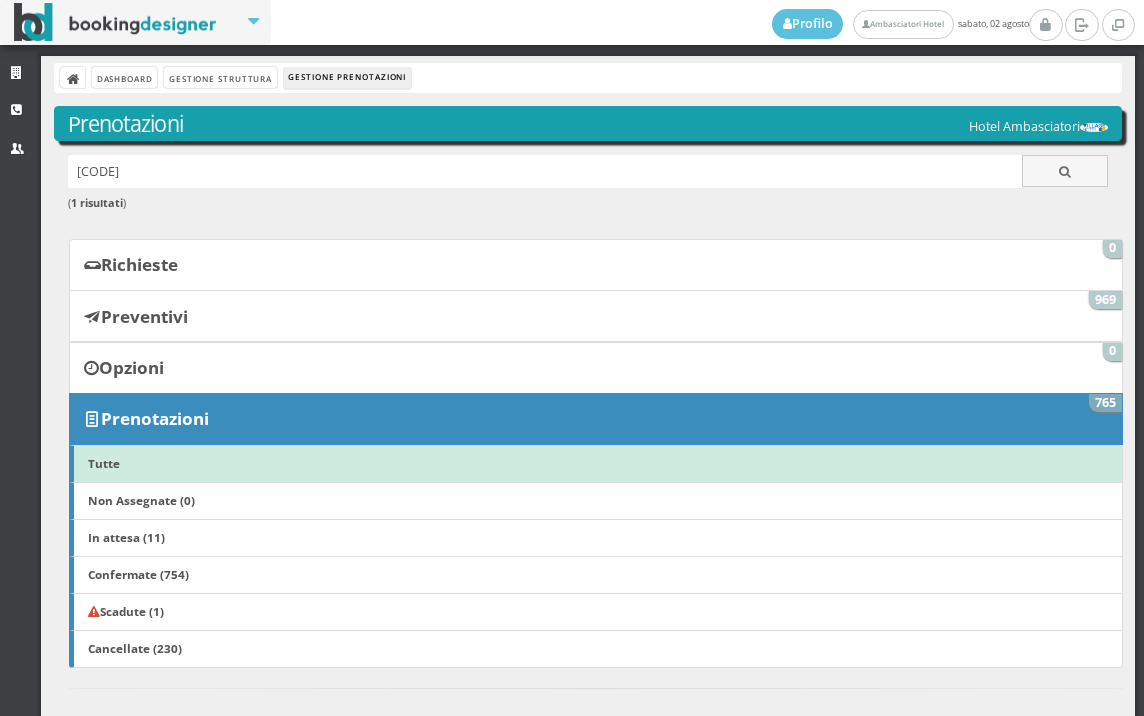 scroll, scrollTop: 0, scrollLeft: 0, axis: both 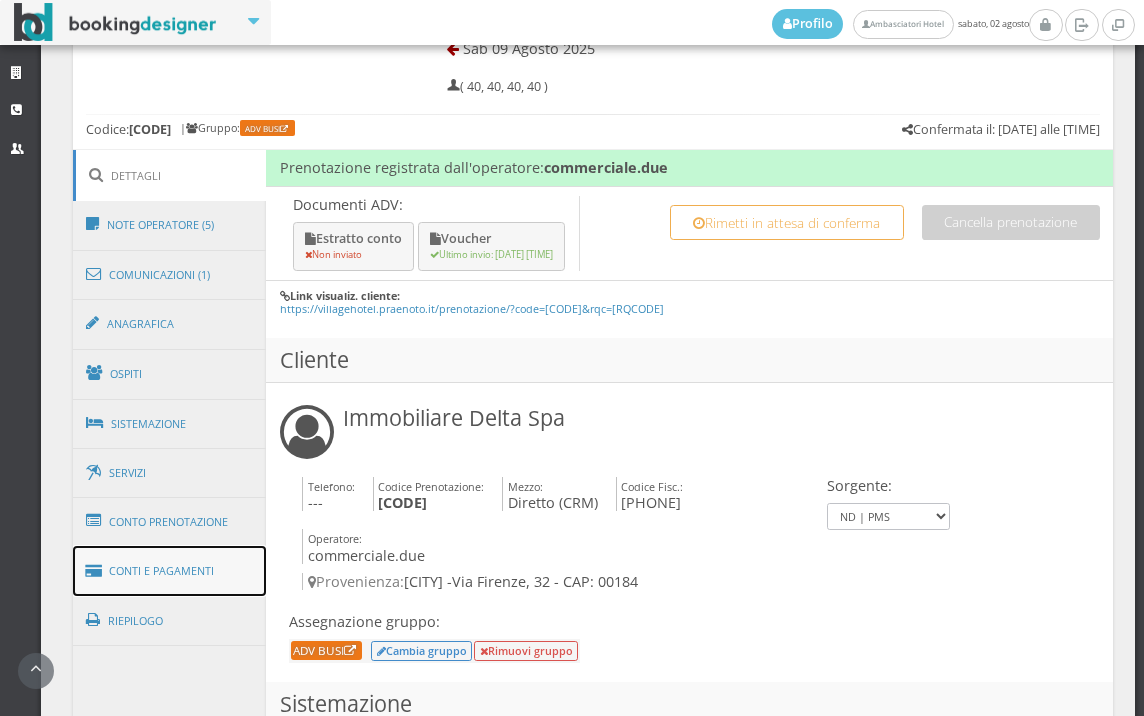 click on "Conti e Pagamenti" at bounding box center (170, 571) 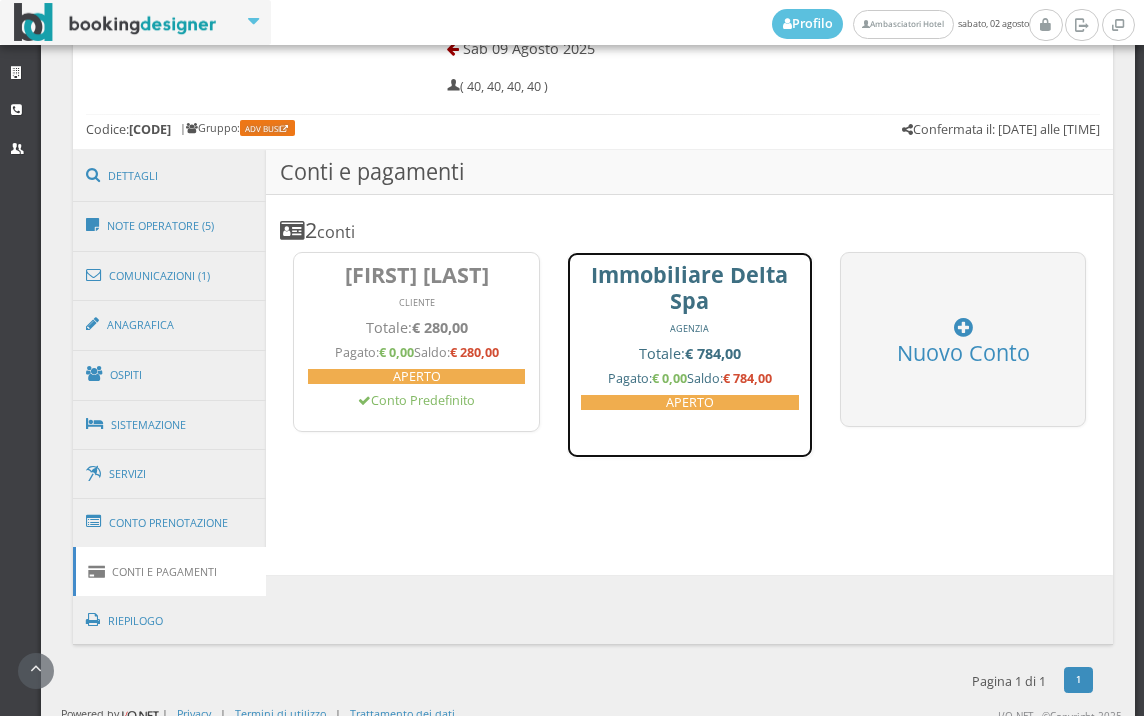 click on "Immobiliare Delta Spa
AGENZIA
Totale:  € 784,00
Pagato:  € 0,00    Saldo:  € 784,00
APERTO" at bounding box center [690, 355] 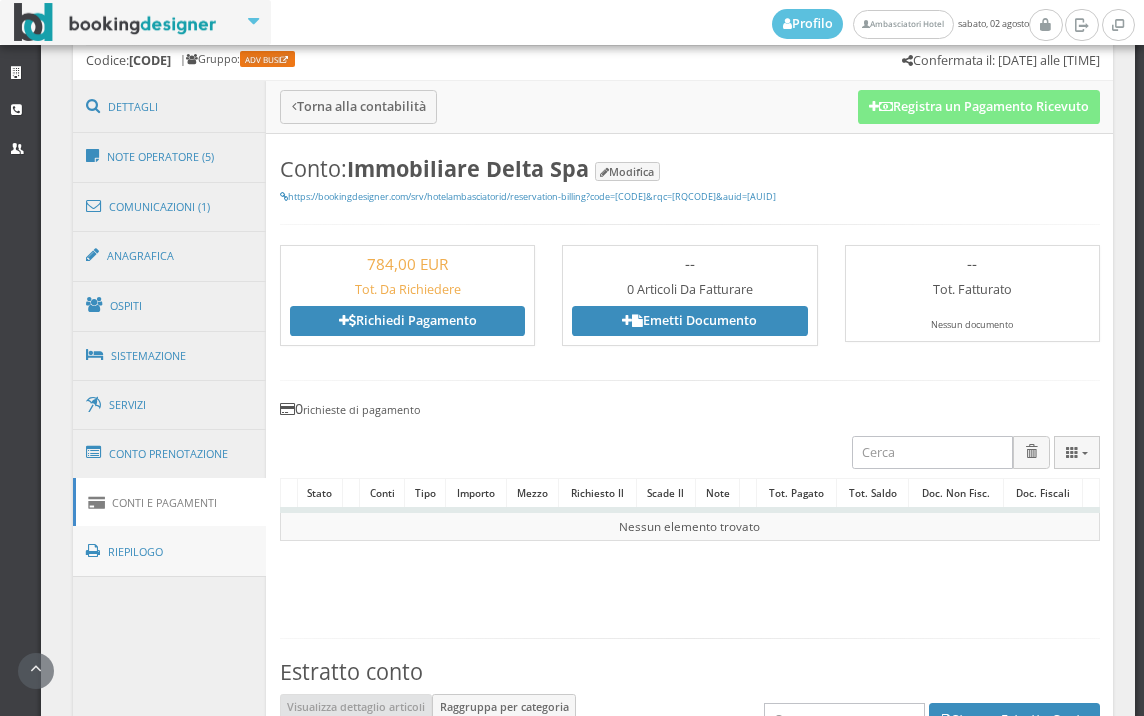 scroll, scrollTop: 1333, scrollLeft: 0, axis: vertical 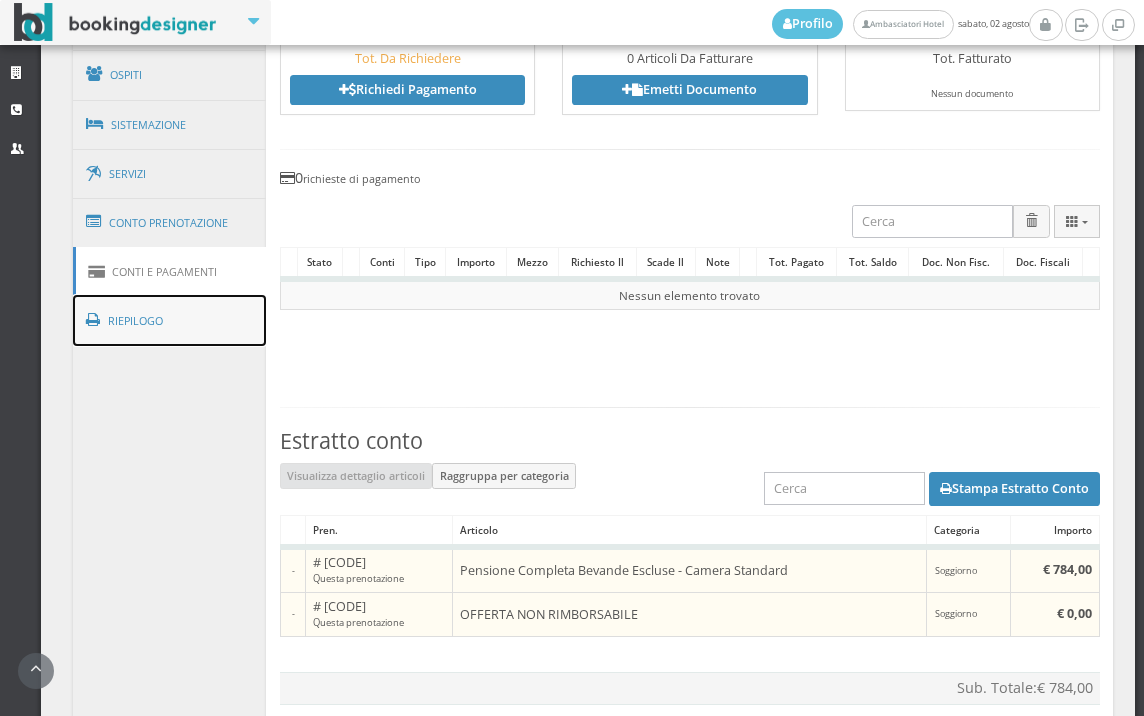 click on "Riepilogo" at bounding box center (170, 321) 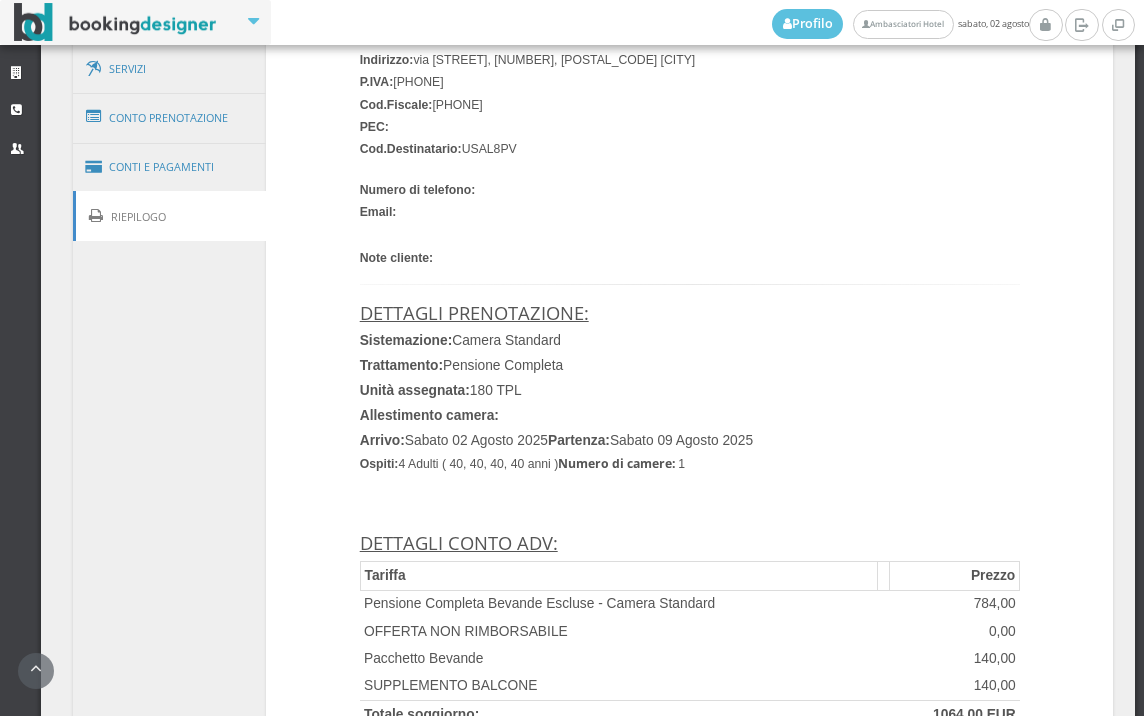 scroll, scrollTop: 1444, scrollLeft: 0, axis: vertical 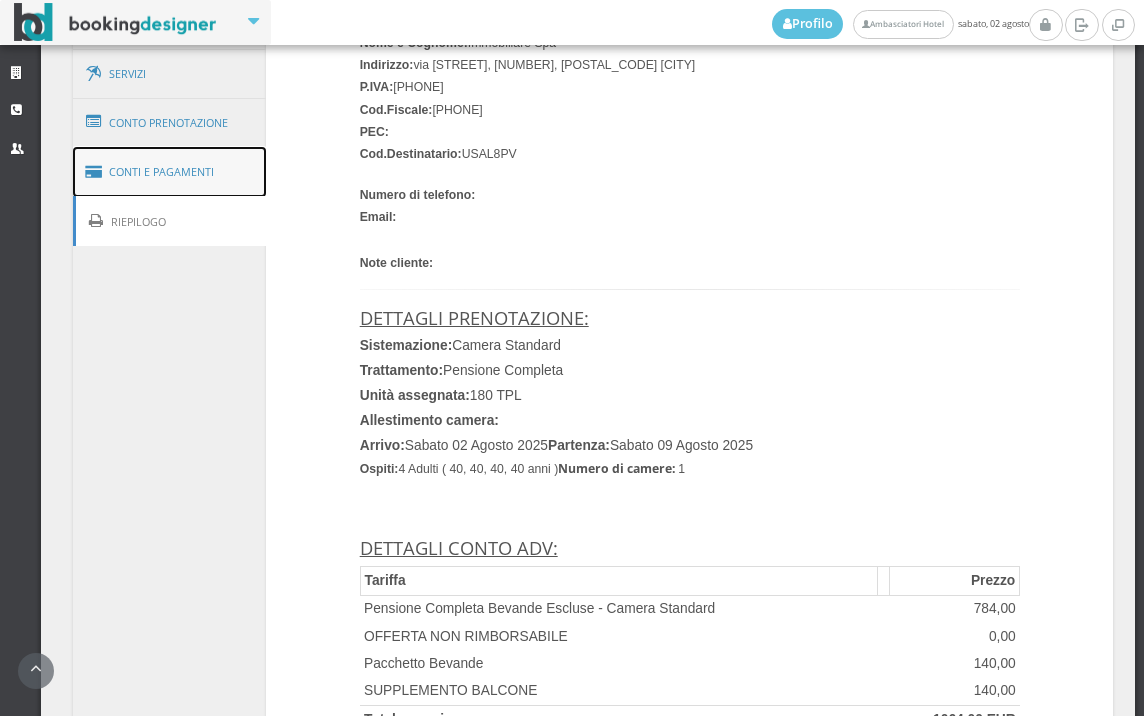 click on "Conti e Pagamenti" at bounding box center [170, 172] 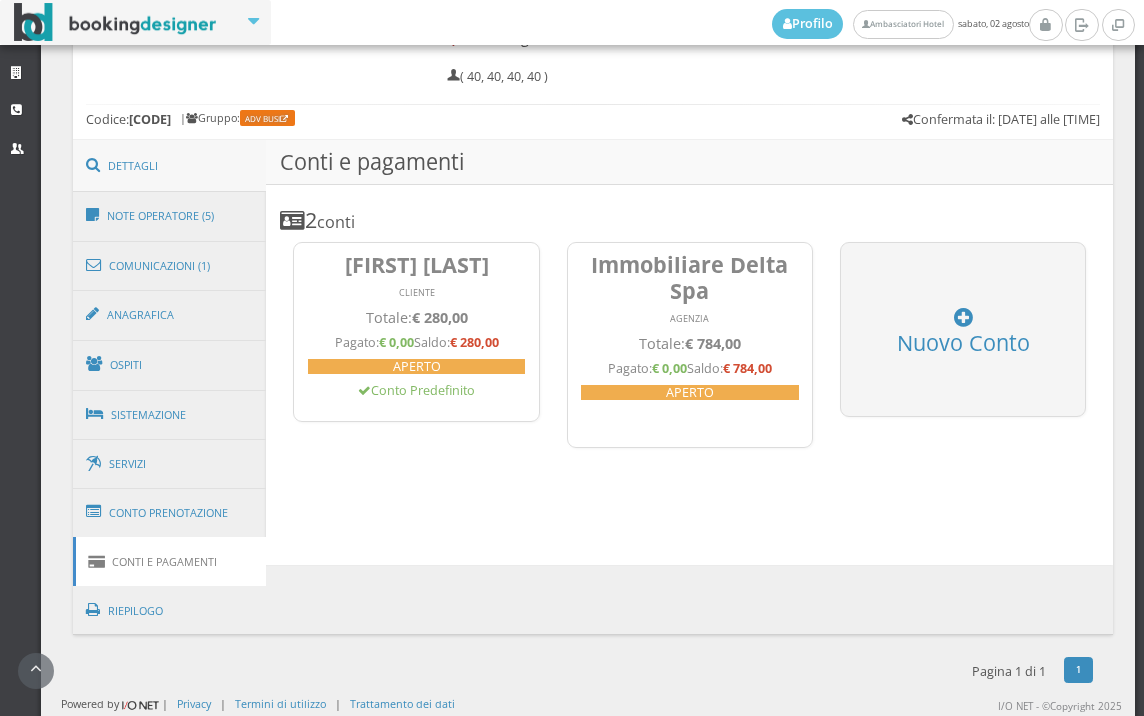 scroll, scrollTop: 1011, scrollLeft: 0, axis: vertical 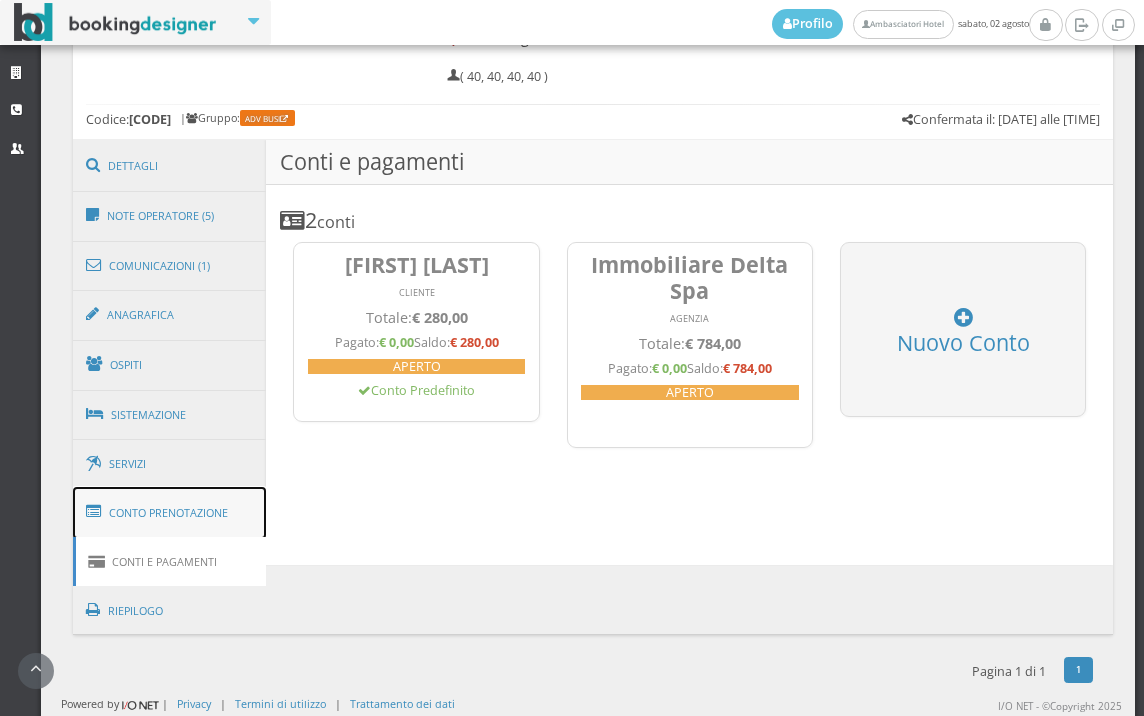 click on "Conto Prenotazione" at bounding box center [170, 513] 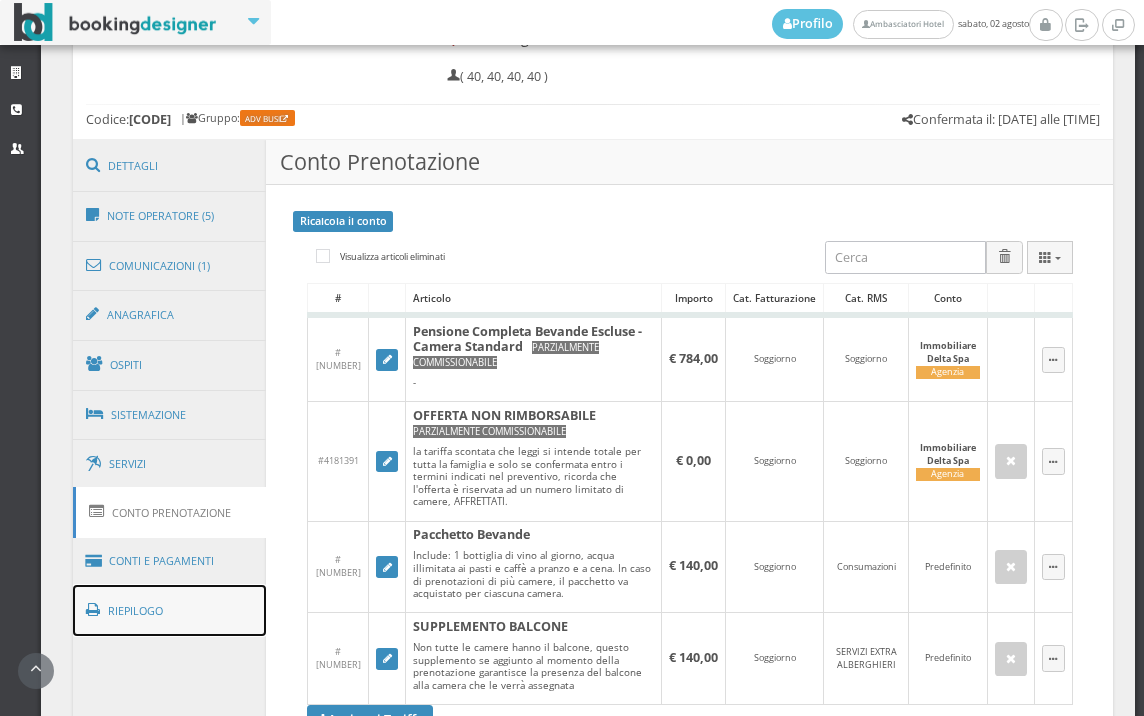 click on "Riepilogo" at bounding box center [170, 611] 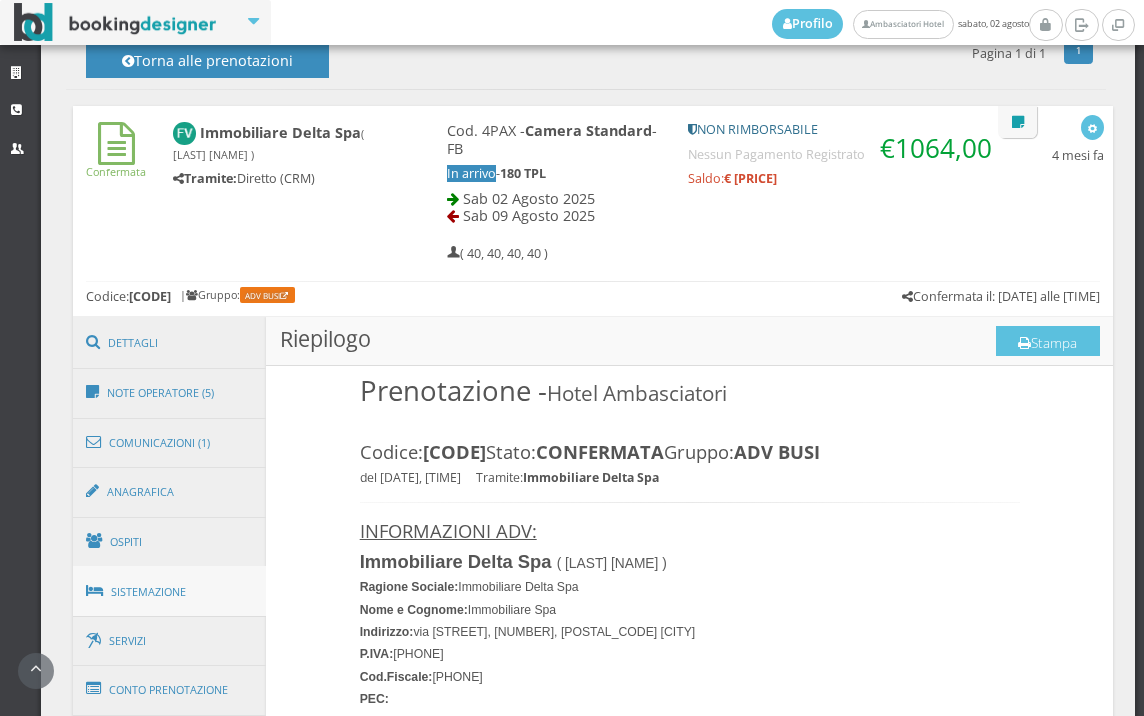 scroll, scrollTop: 788, scrollLeft: 0, axis: vertical 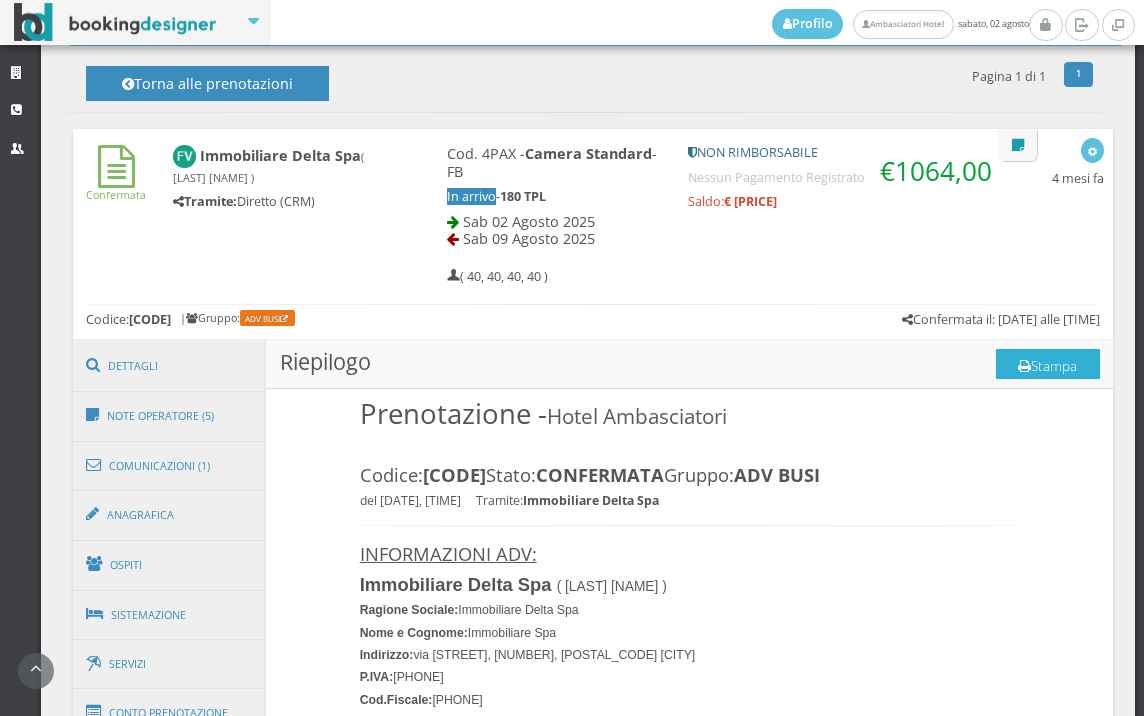 click on "Stampa" at bounding box center [1048, 364] 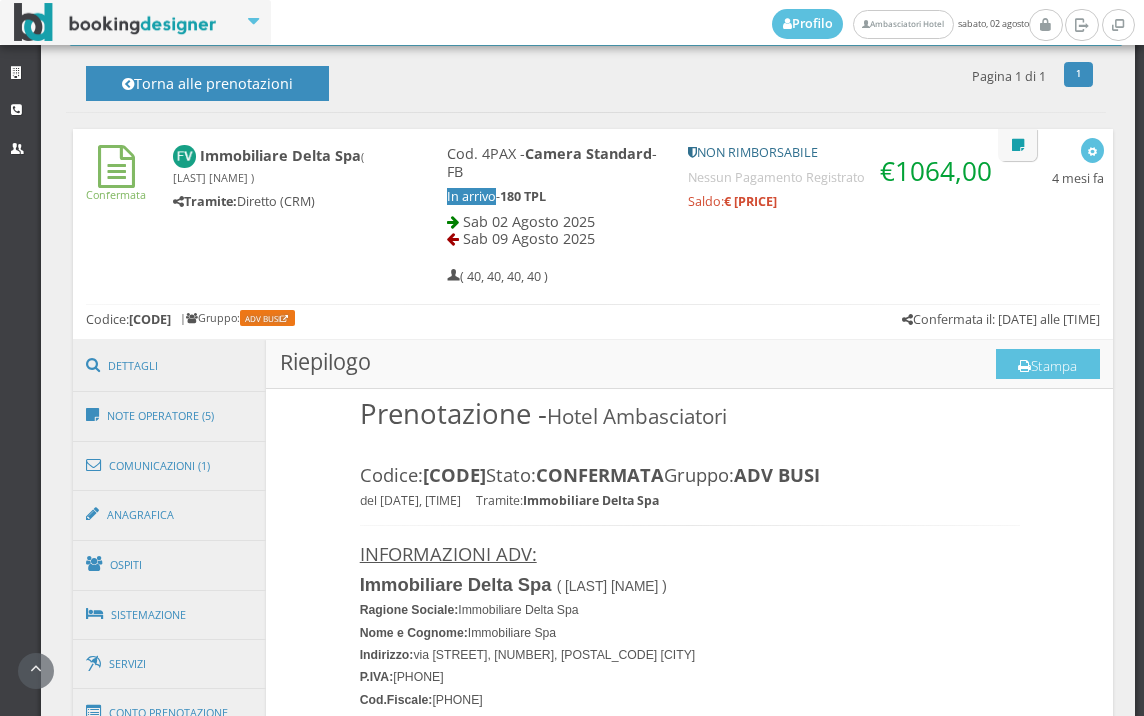 scroll, scrollTop: 0, scrollLeft: 0, axis: both 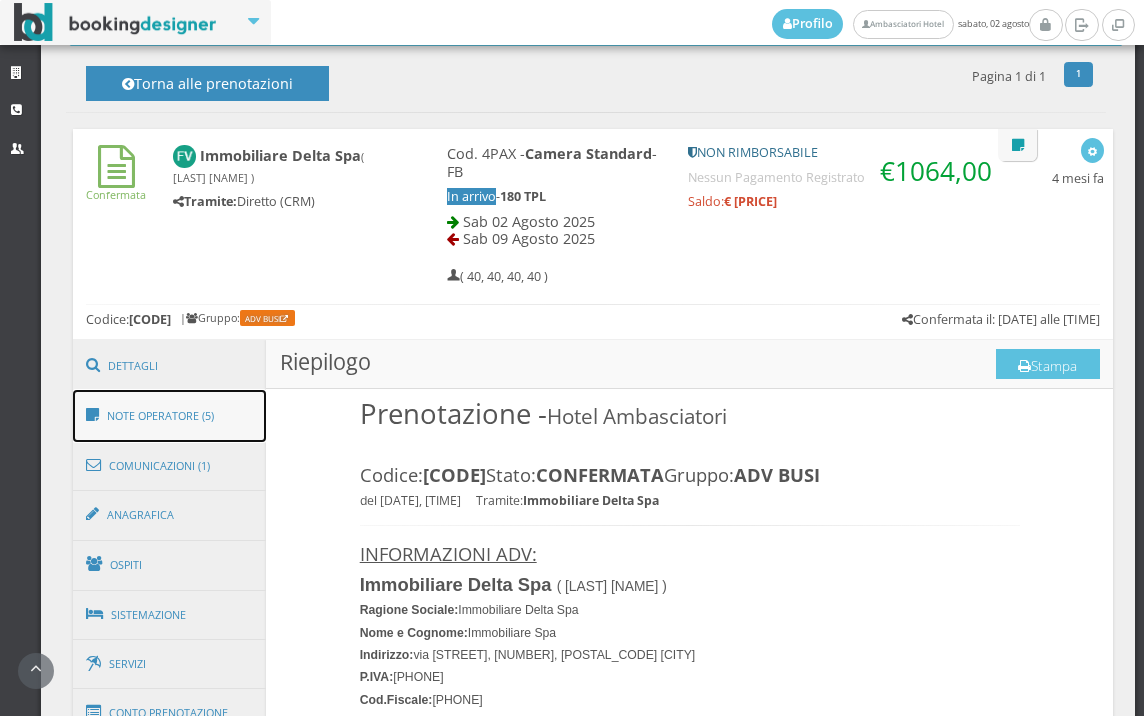 click on "Note Operatore (5)" at bounding box center [170, 416] 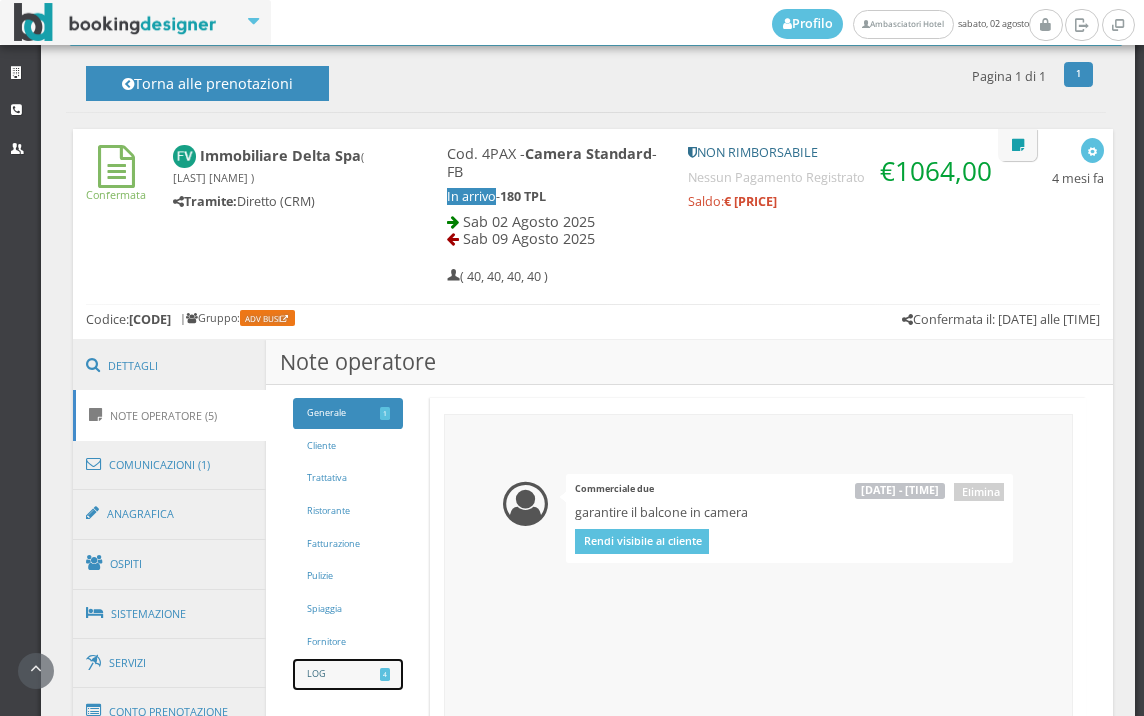 click on "LOG  4" at bounding box center (348, 674) 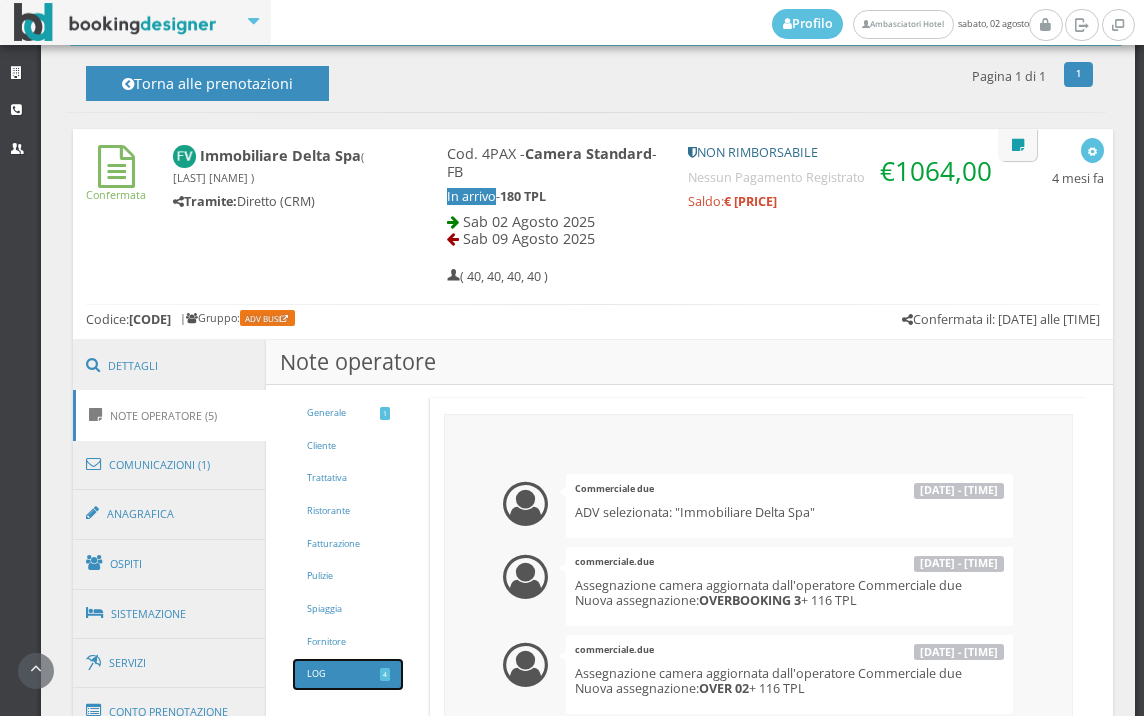 scroll, scrollTop: 106, scrollLeft: 0, axis: vertical 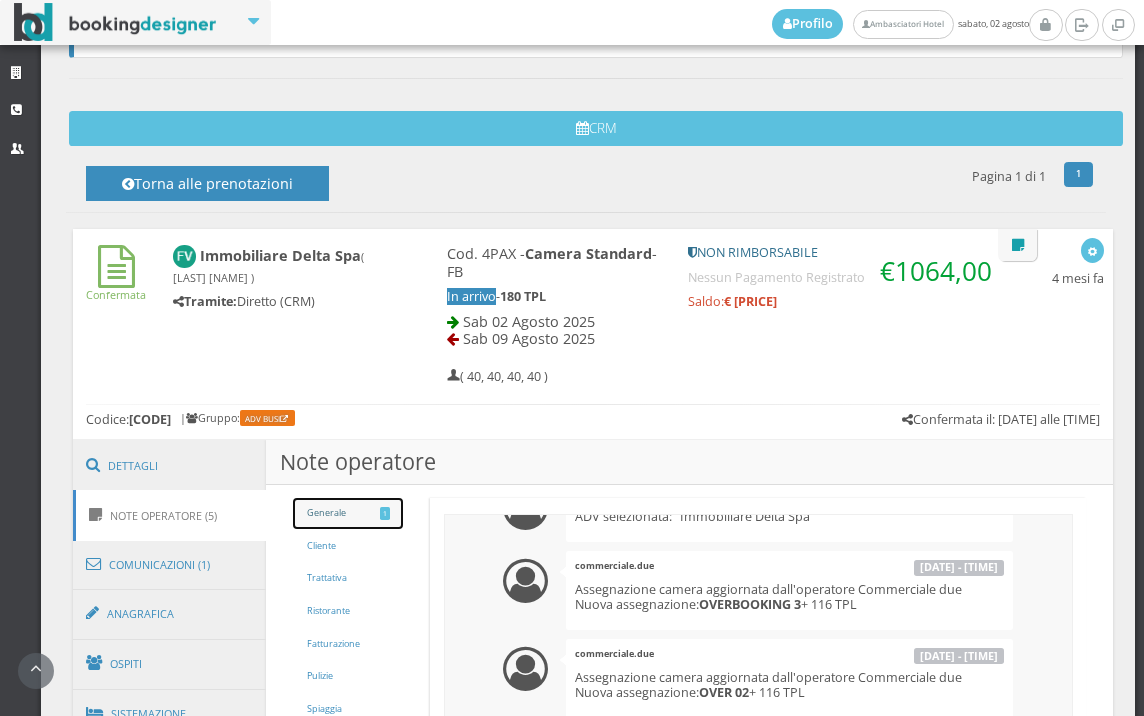 click on "Generale  1" at bounding box center (348, 513) 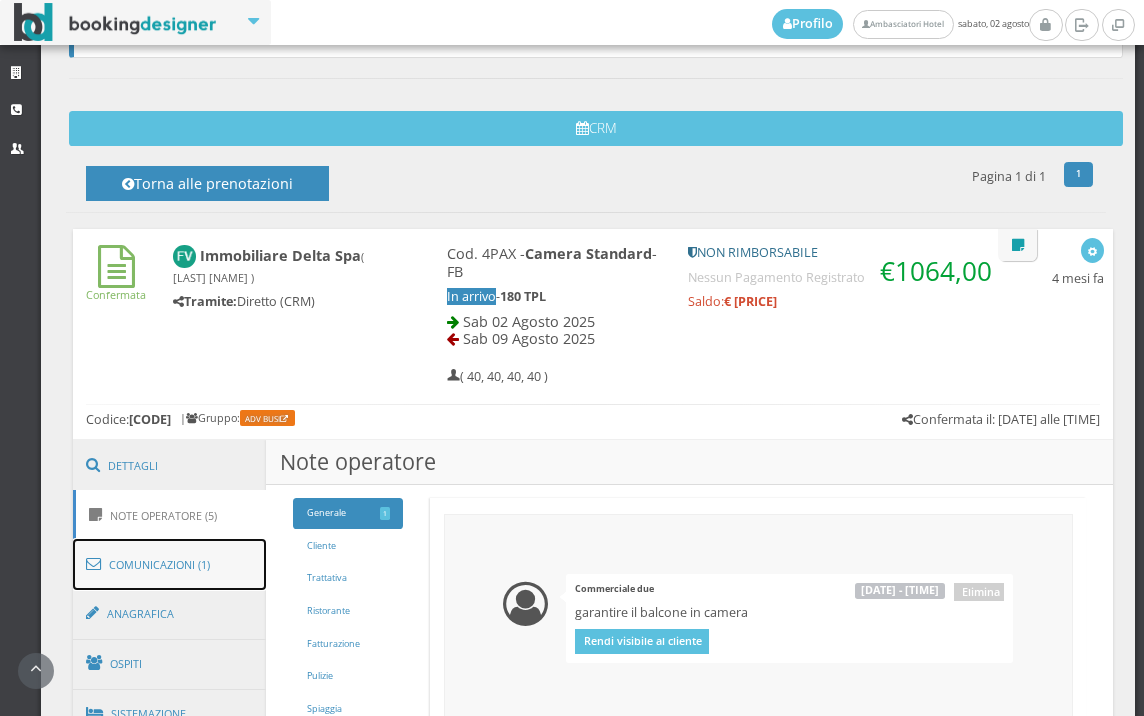 click on "Comunicazioni (1)" at bounding box center (170, 565) 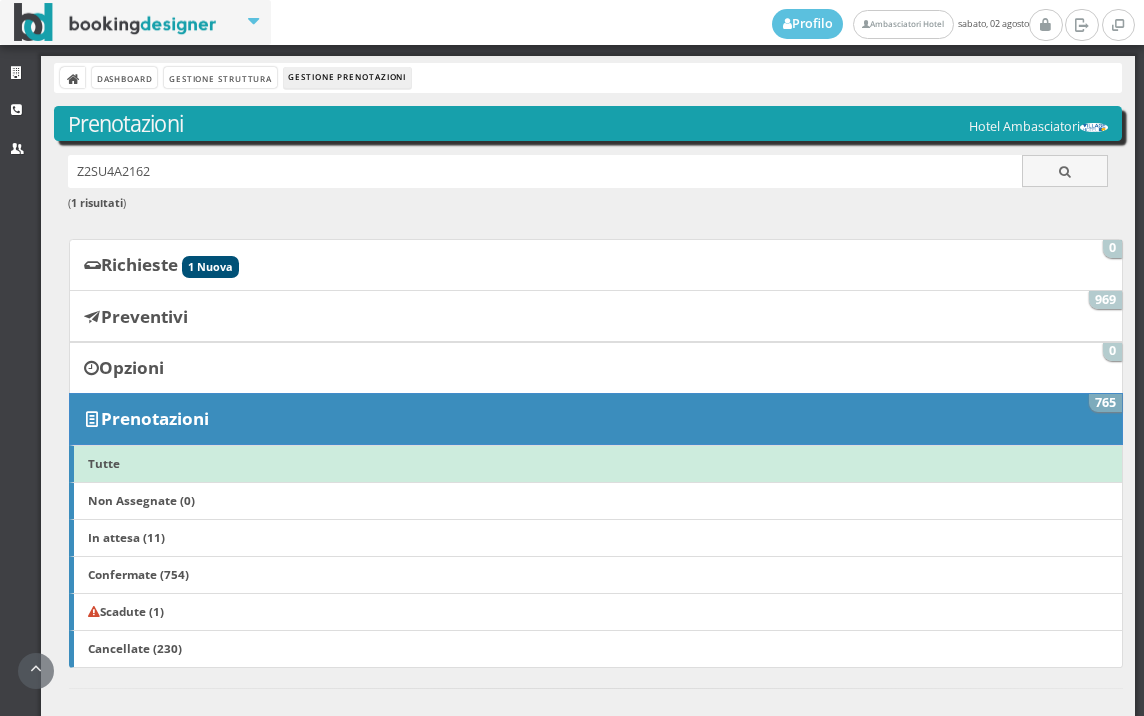 scroll, scrollTop: 0, scrollLeft: 0, axis: both 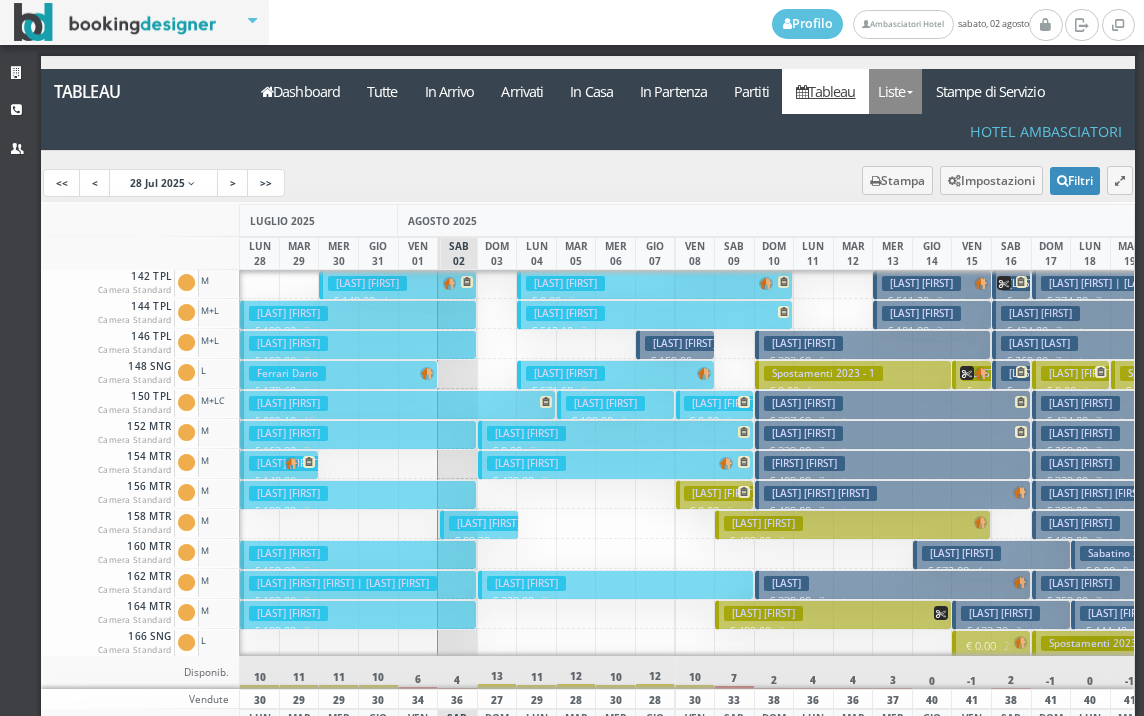 click on "Liste" at bounding box center (895, 91) 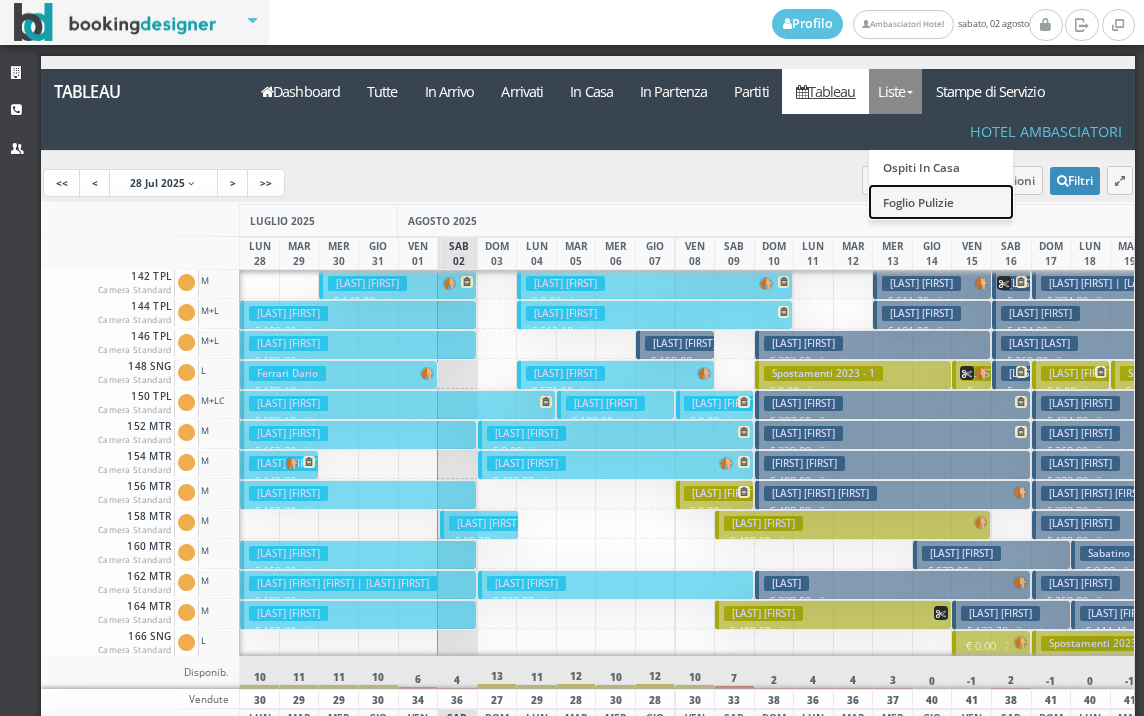 click on "Foglio Pulizie" at bounding box center [941, 201] 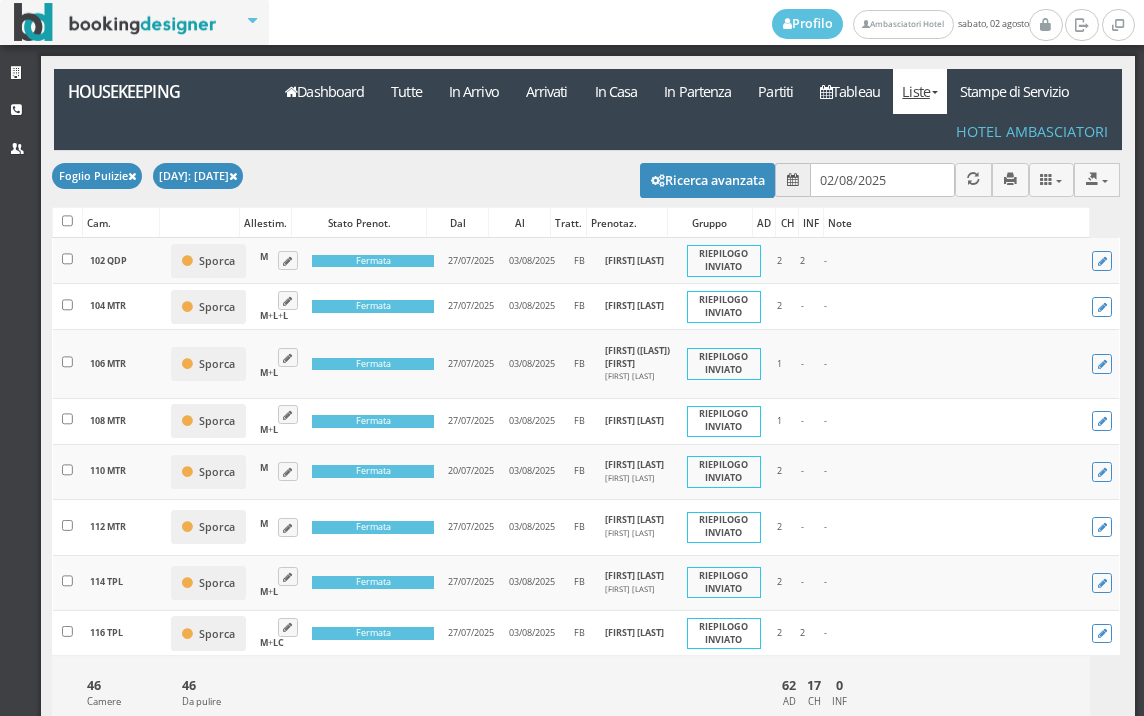 scroll, scrollTop: 0, scrollLeft: 0, axis: both 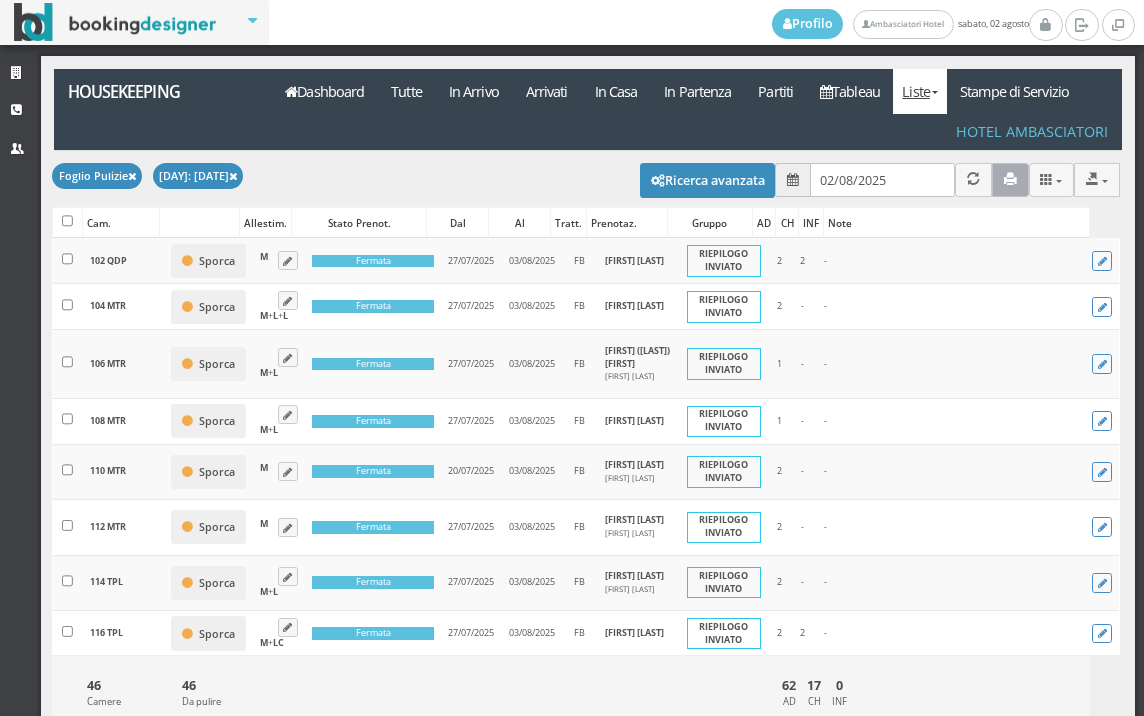click at bounding box center [1010, 179] 